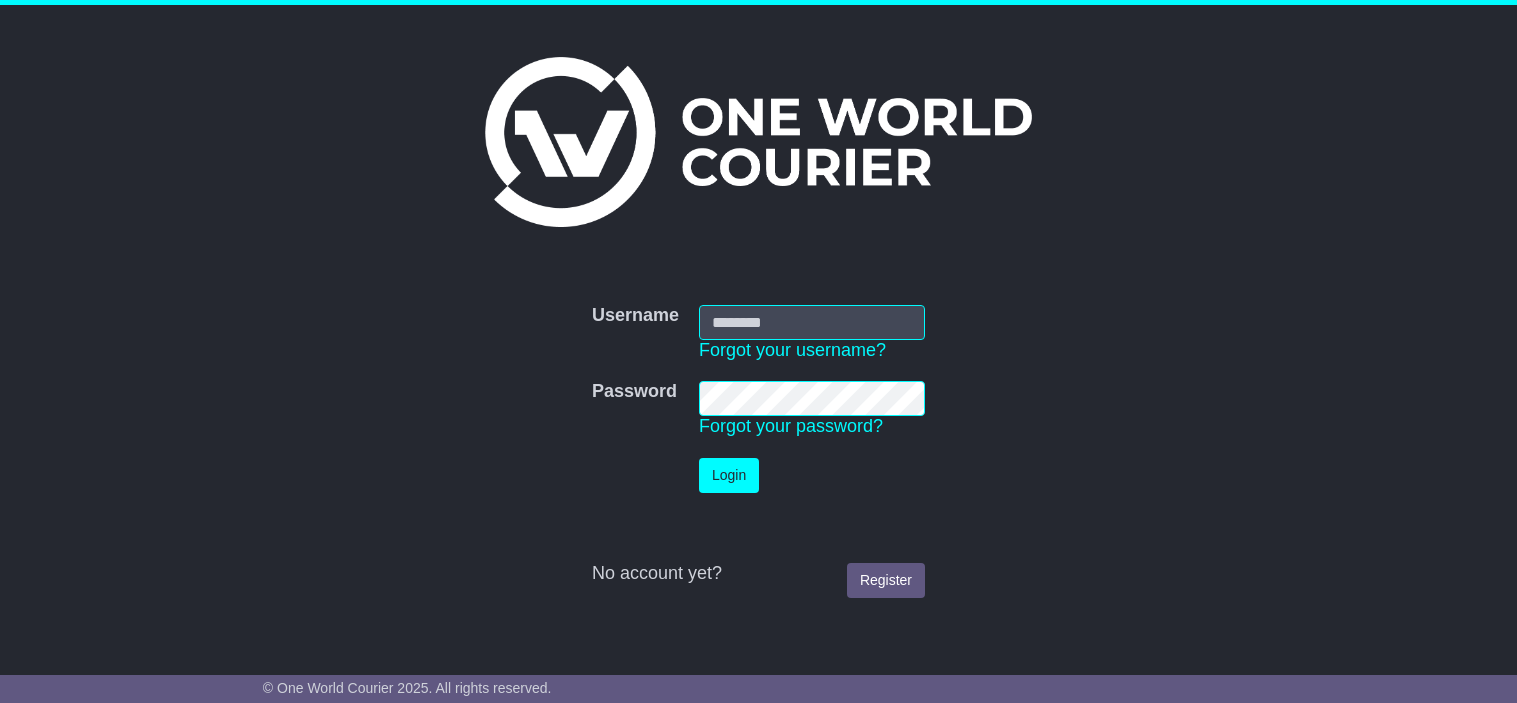 type on "**********" 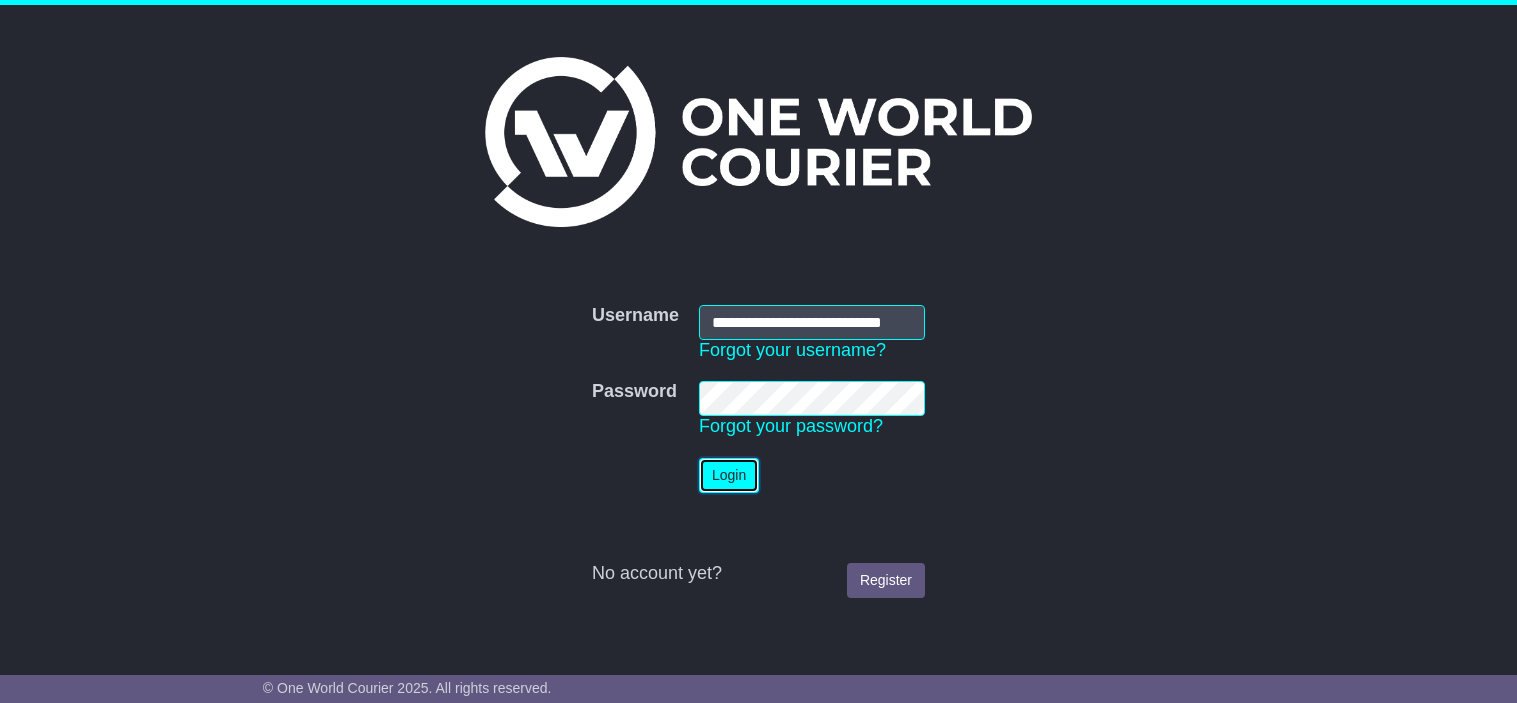 click on "Login" at bounding box center (729, 475) 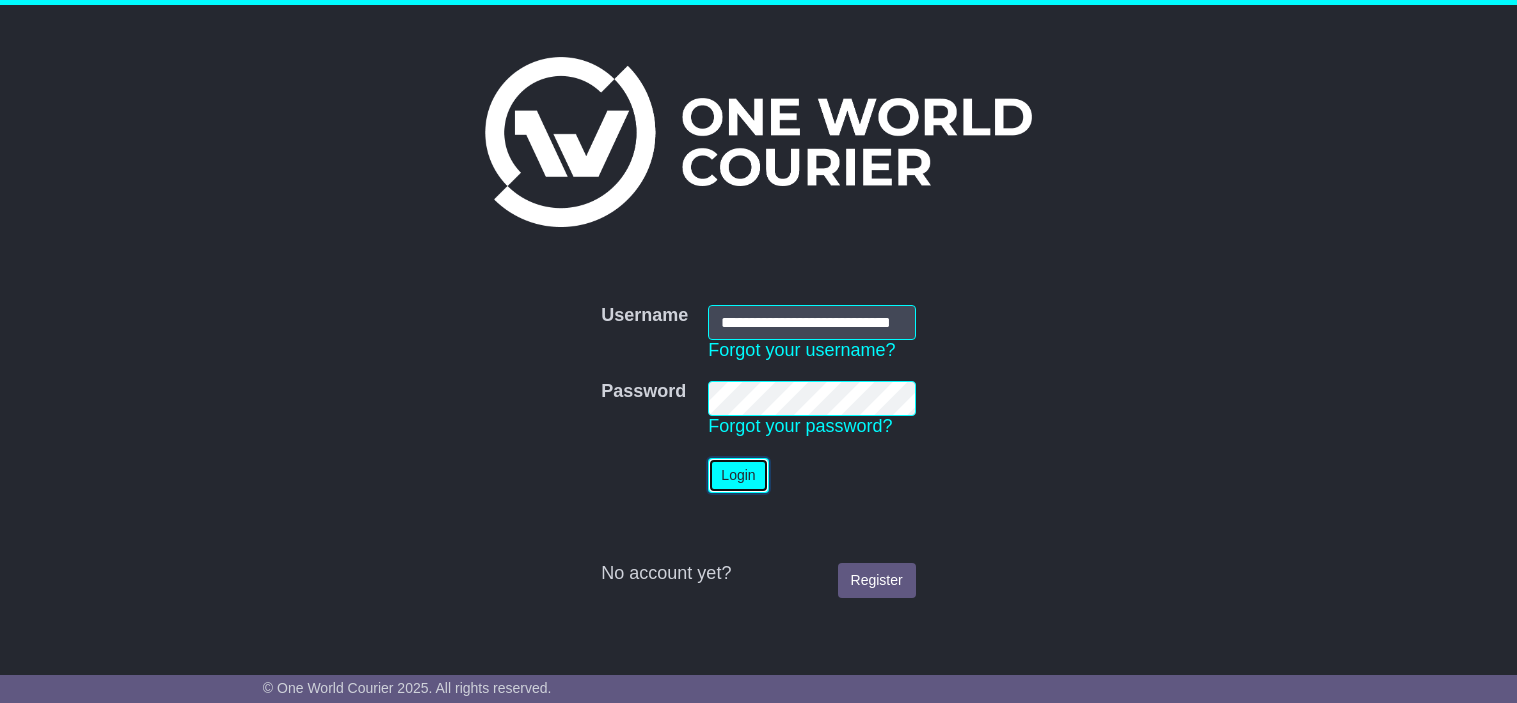 scroll, scrollTop: 0, scrollLeft: 0, axis: both 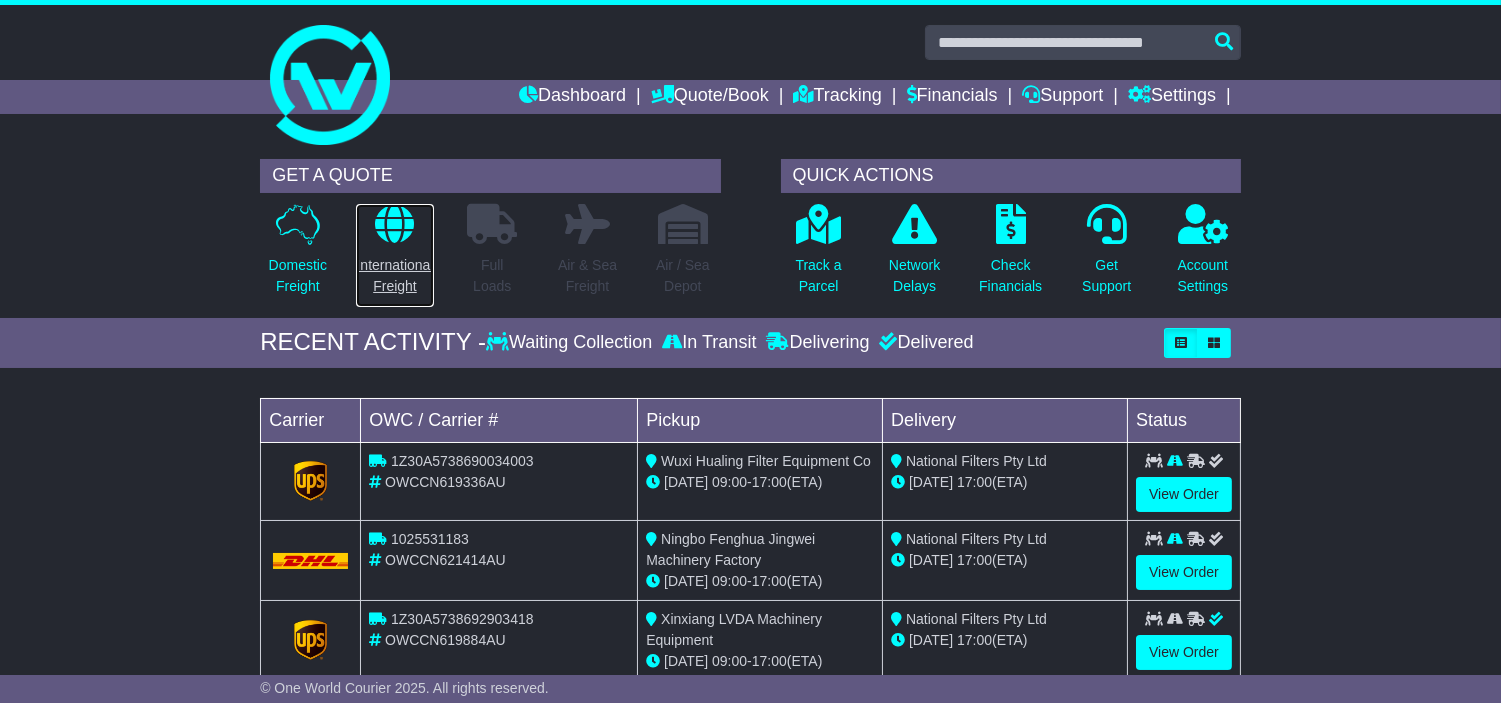 click on "International Freight" at bounding box center (394, 276) 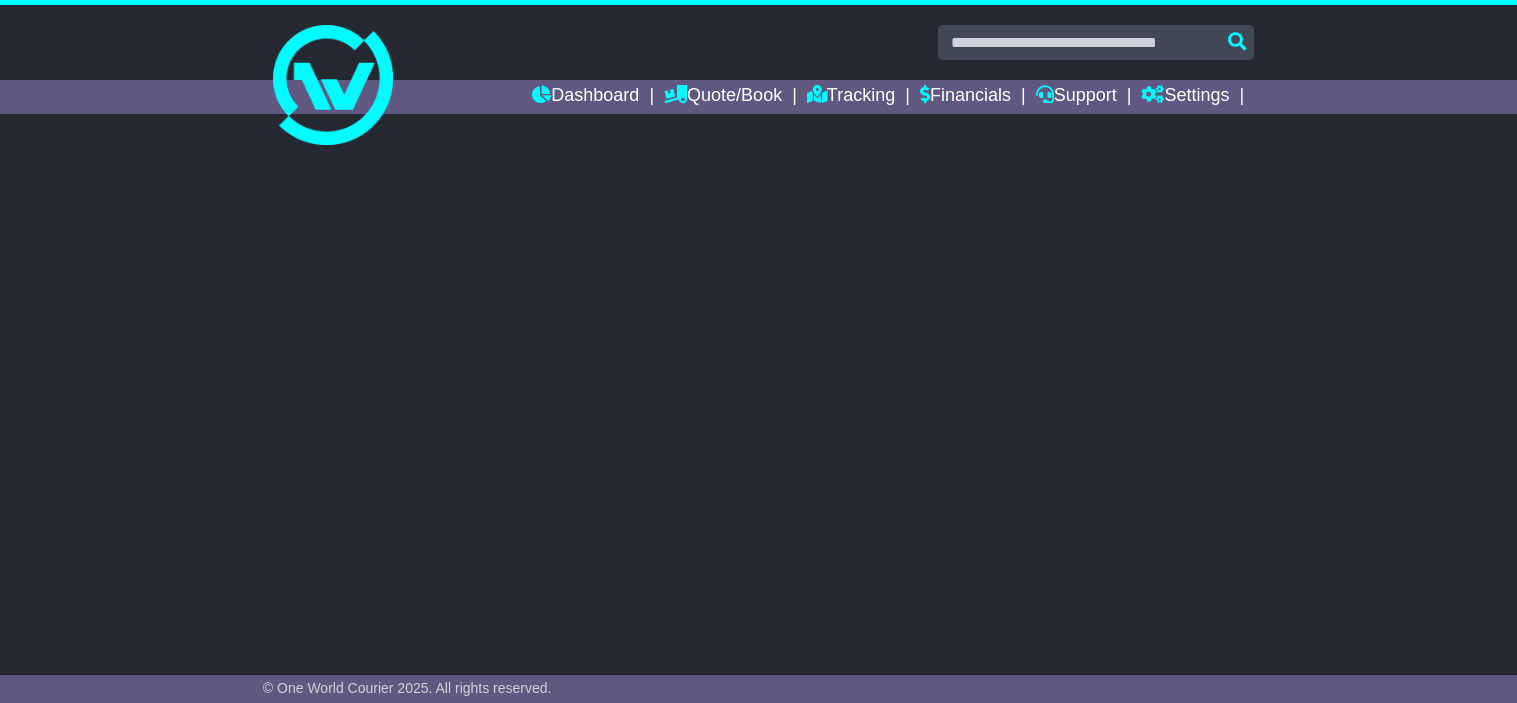 scroll, scrollTop: 0, scrollLeft: 0, axis: both 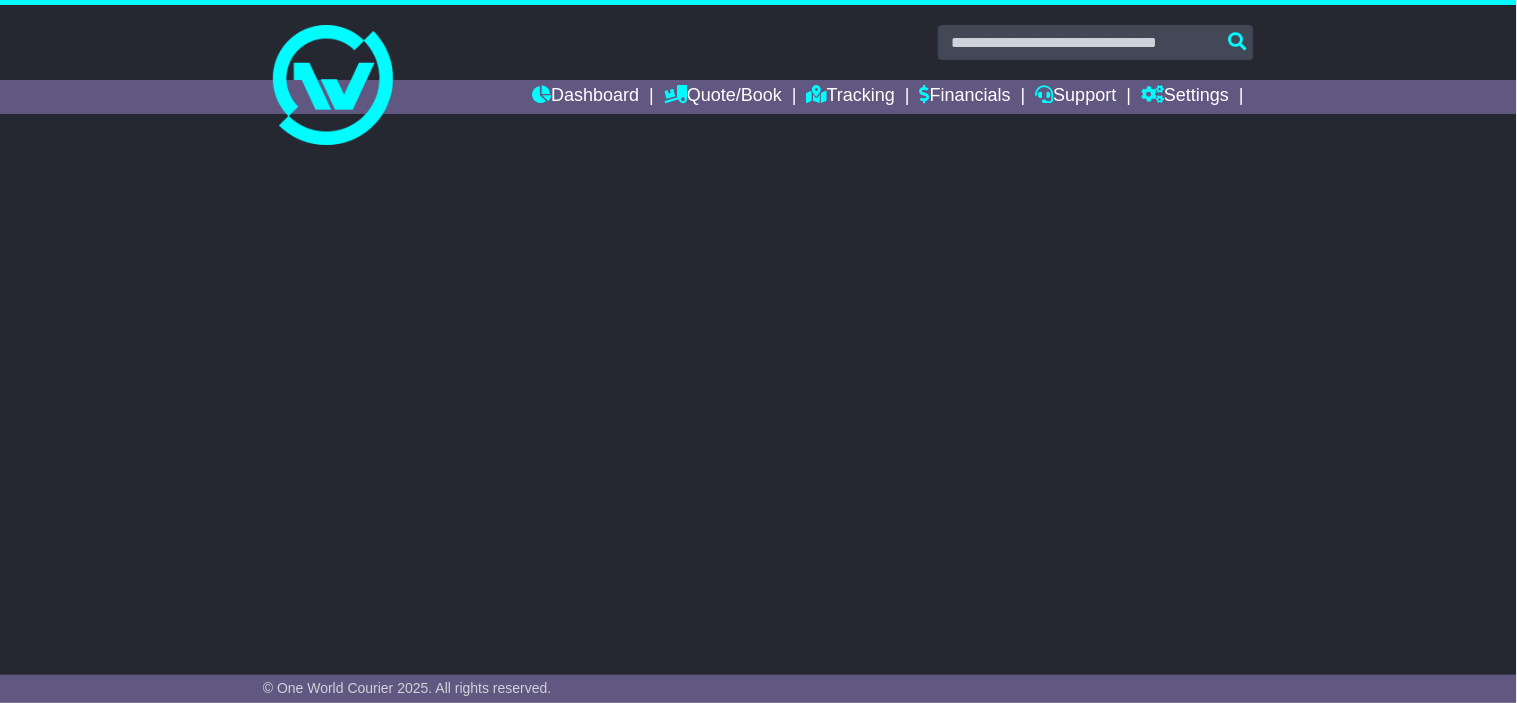 select on "**" 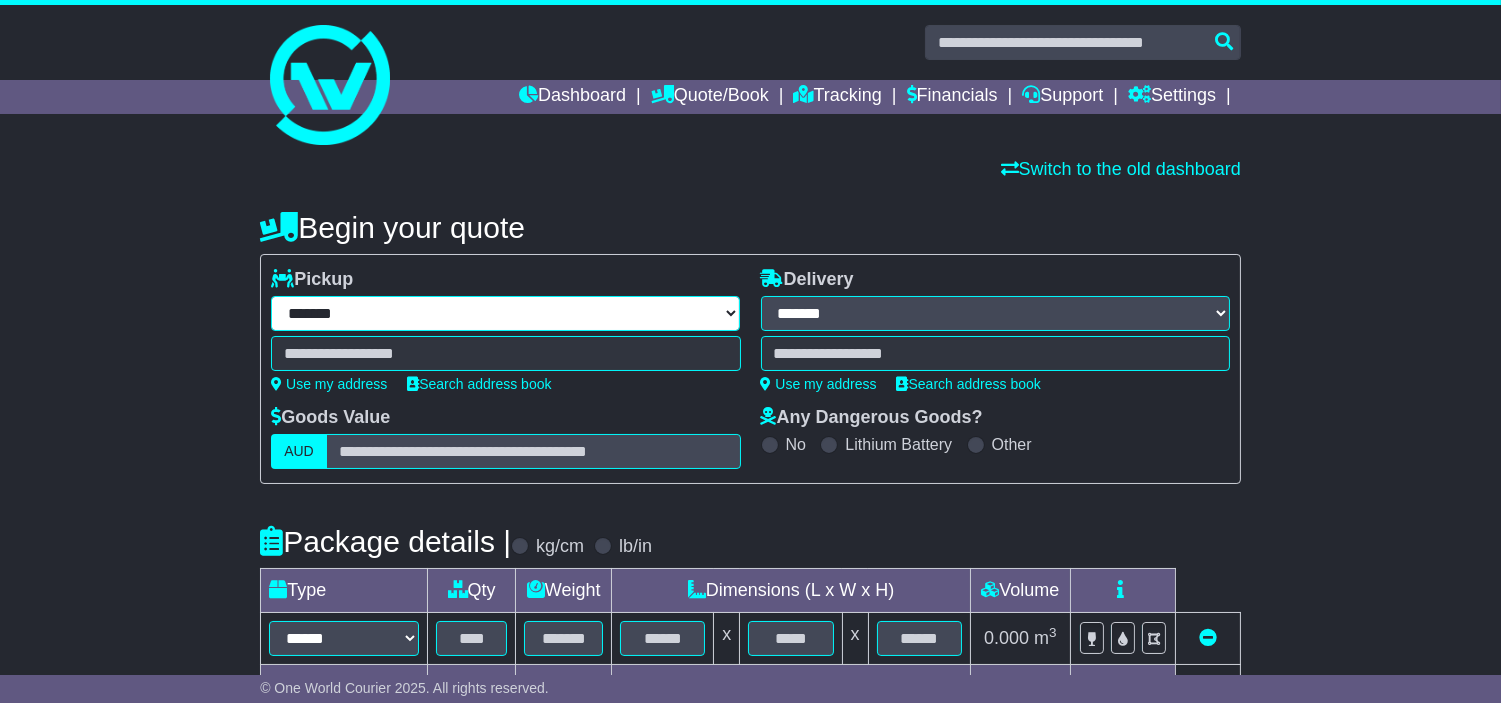 click on "**********" at bounding box center (505, 313) 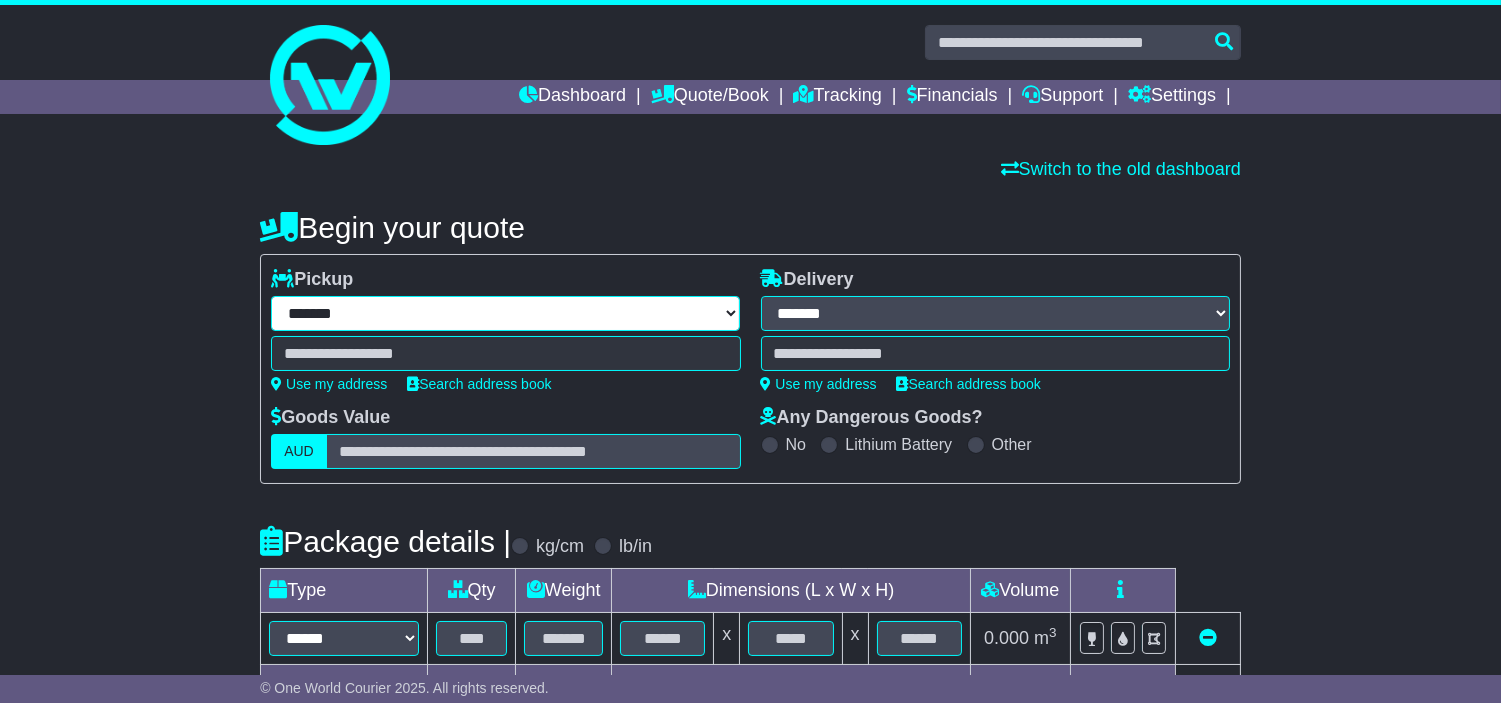 select on "**" 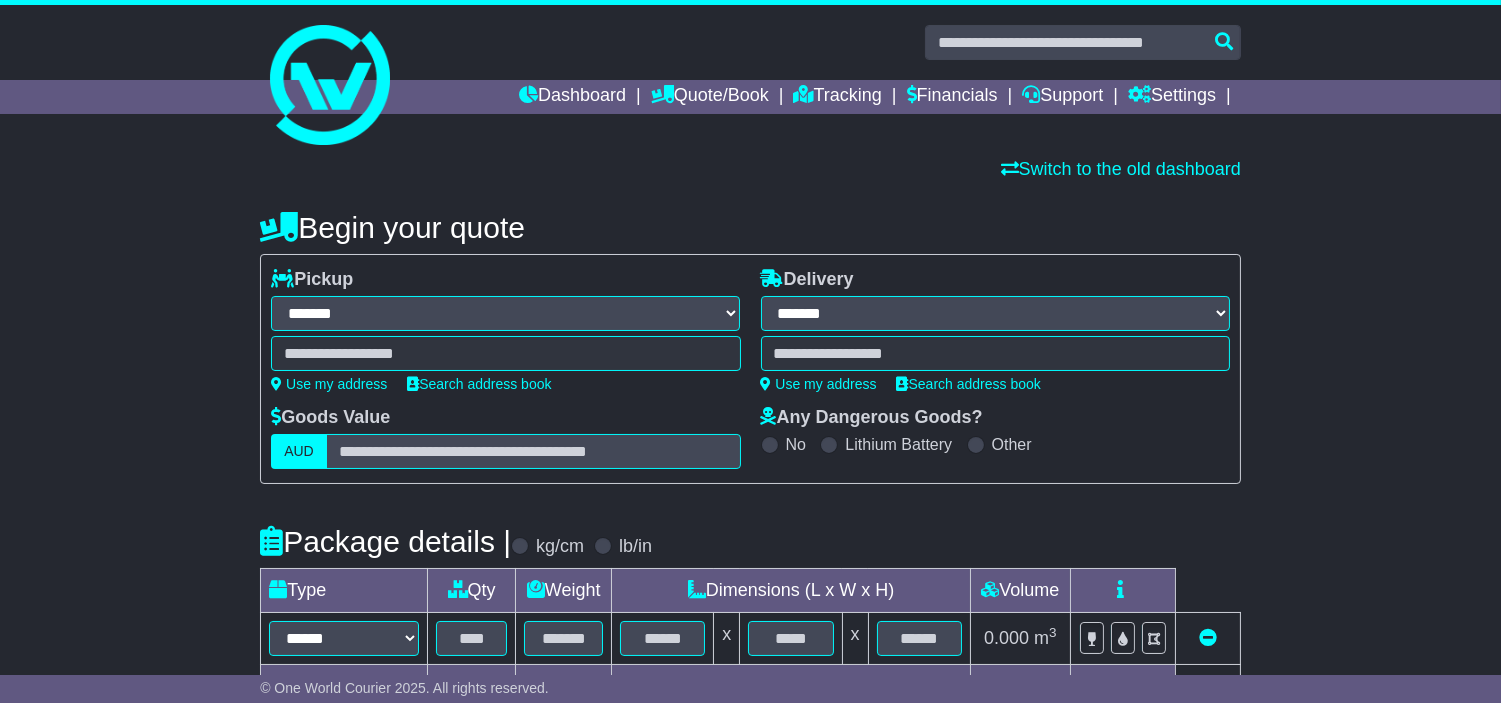 click on "**********" at bounding box center [505, 313] 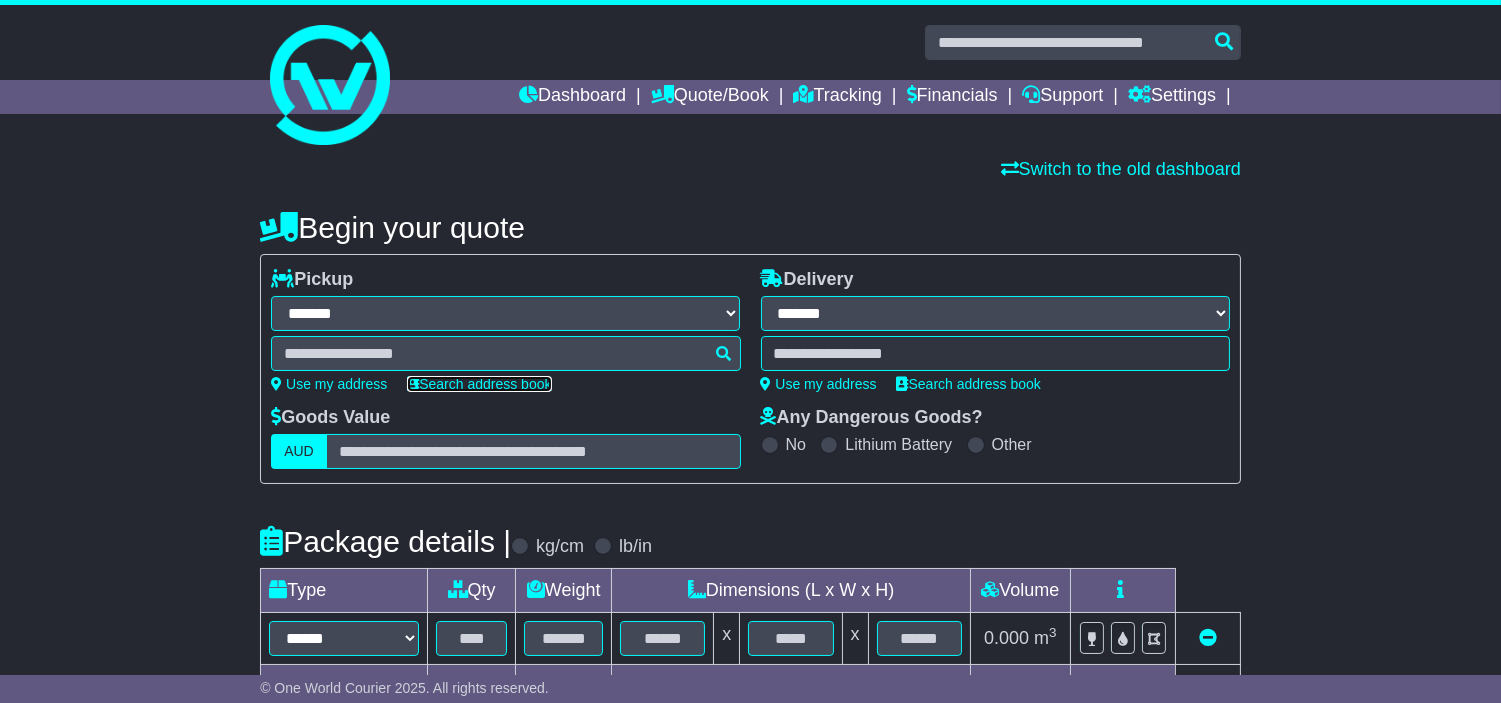 click on "Search address book" at bounding box center [479, 384] 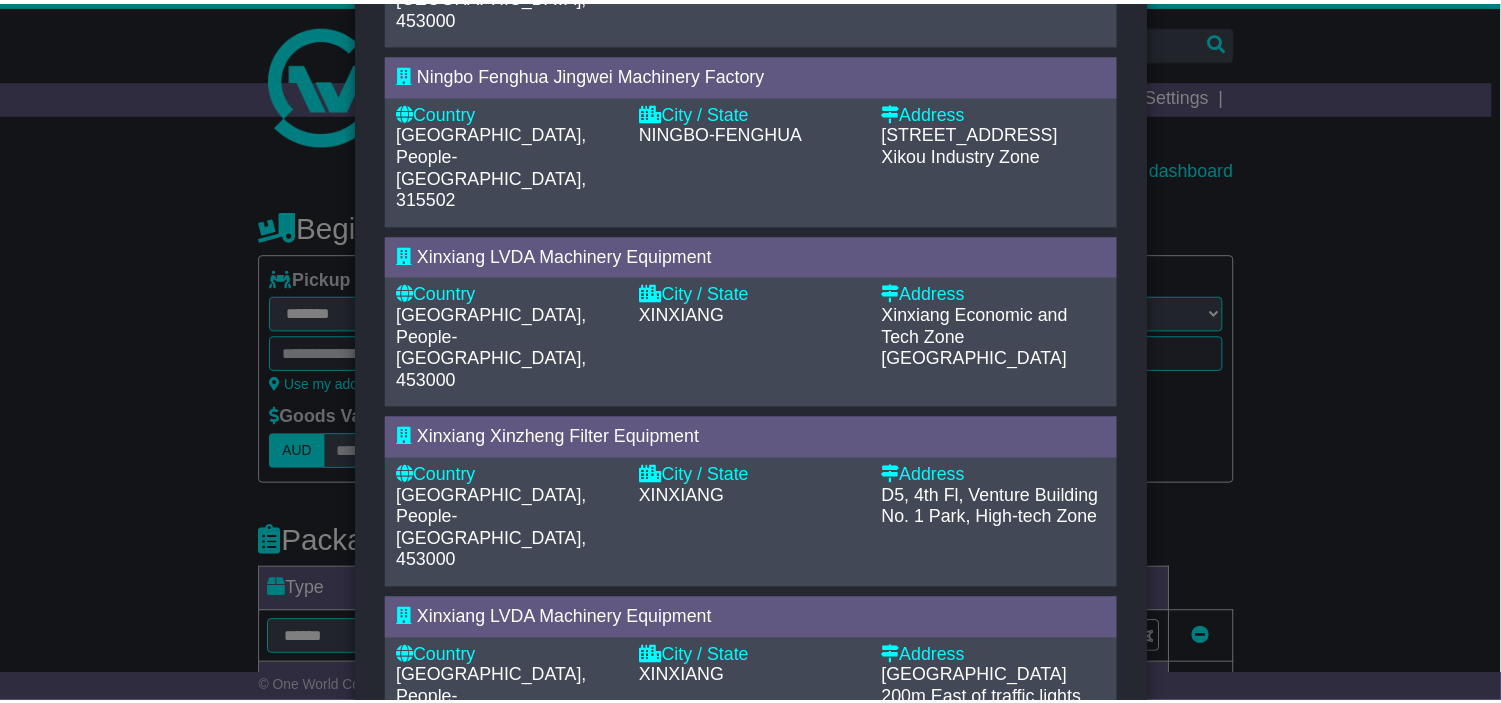 scroll, scrollTop: 754, scrollLeft: 0, axis: vertical 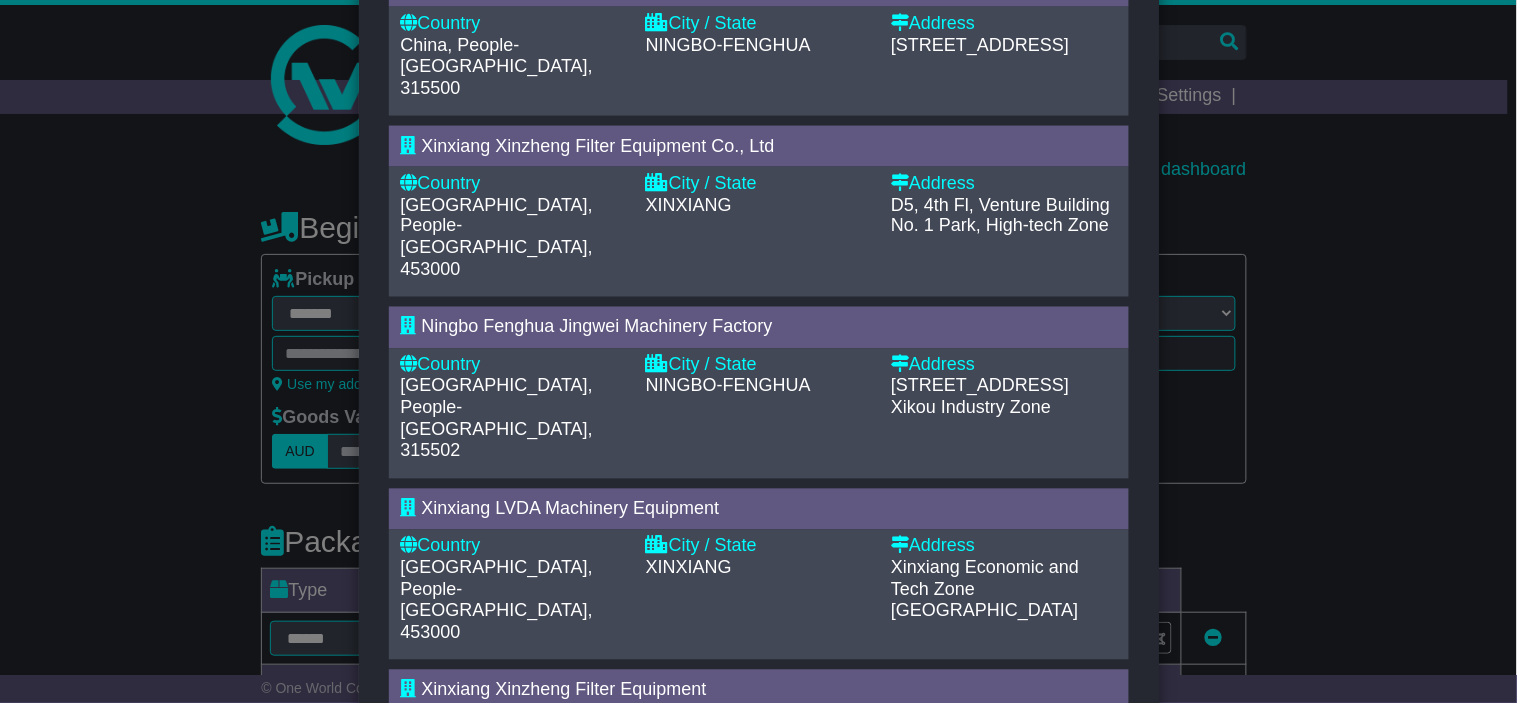 click on "Xinxiang LVDA Machinery Equipment" at bounding box center (571, 509) 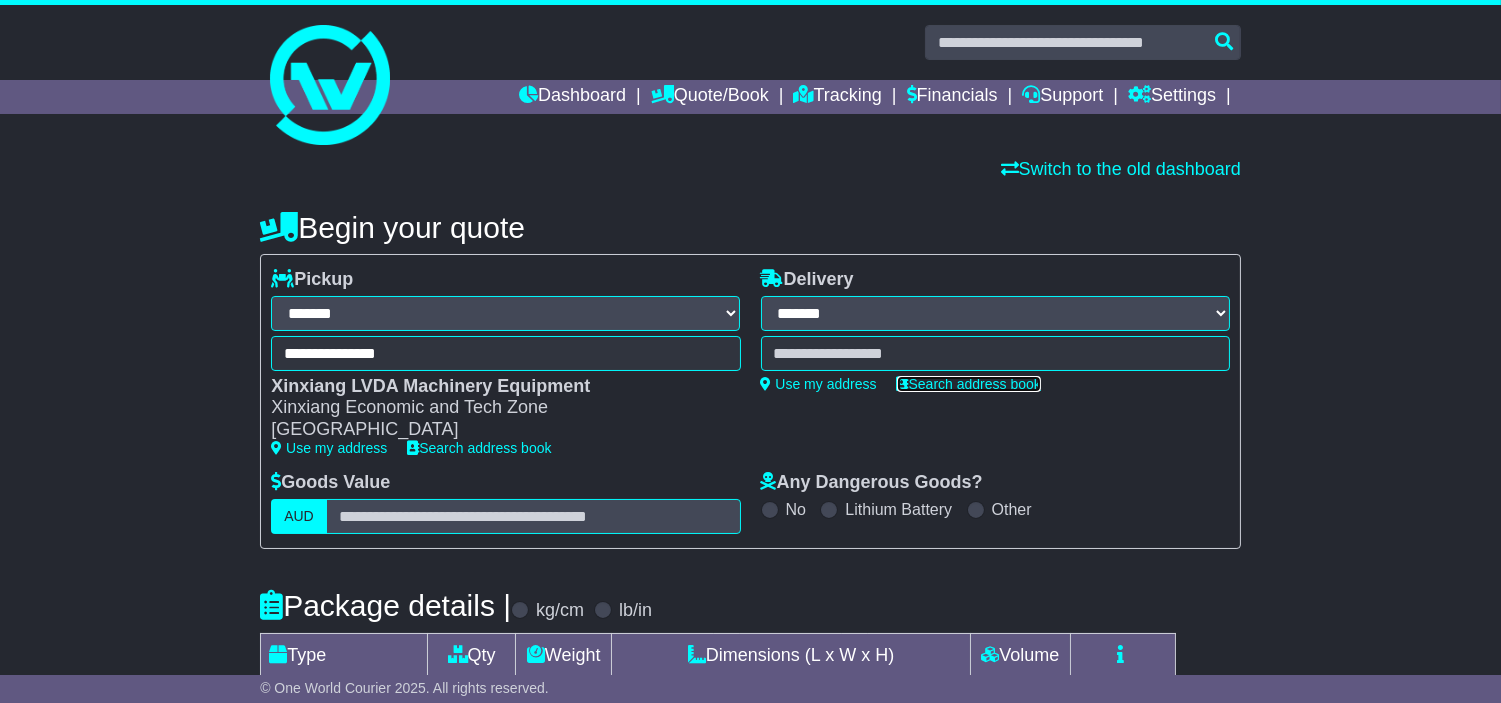 click on "Search address book" at bounding box center [969, 384] 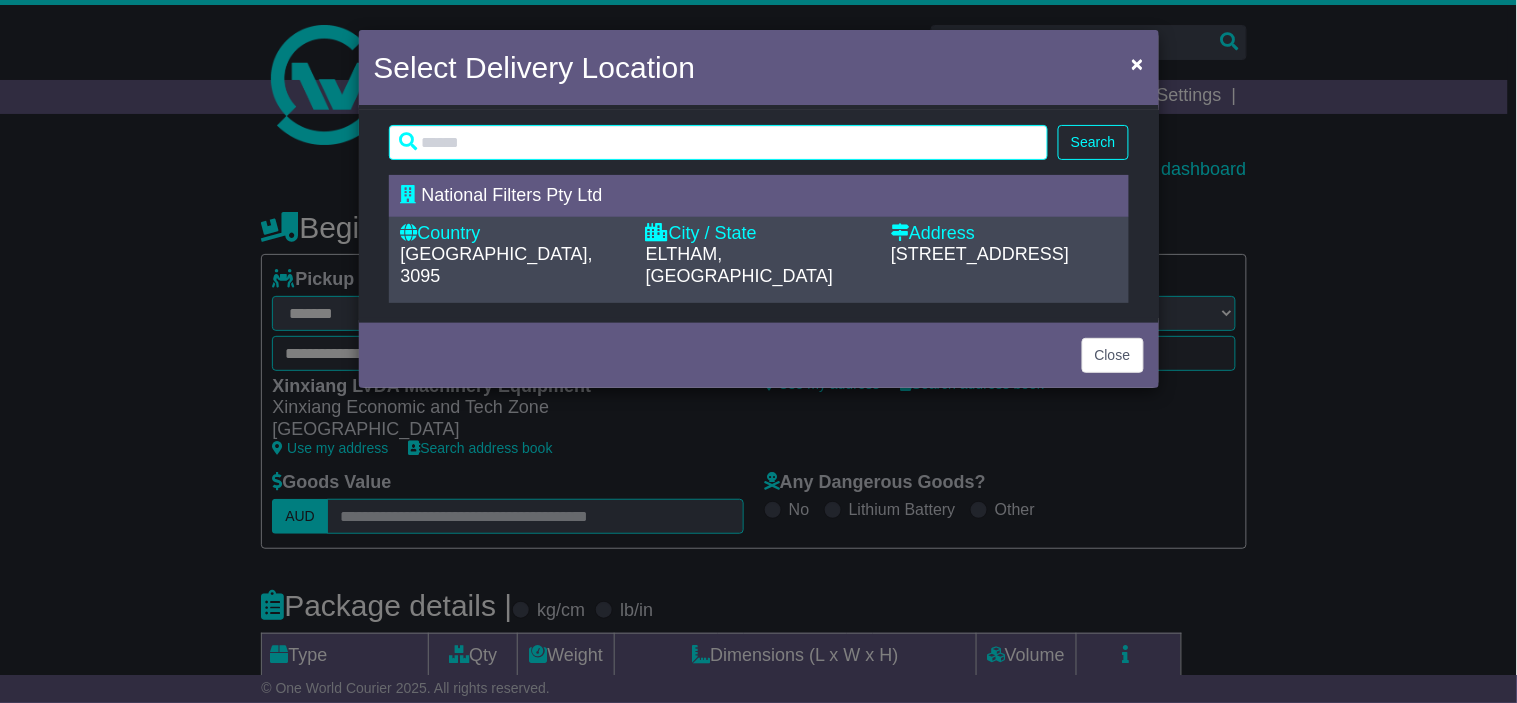 click on "ELTHAM, VIC" at bounding box center [739, 265] 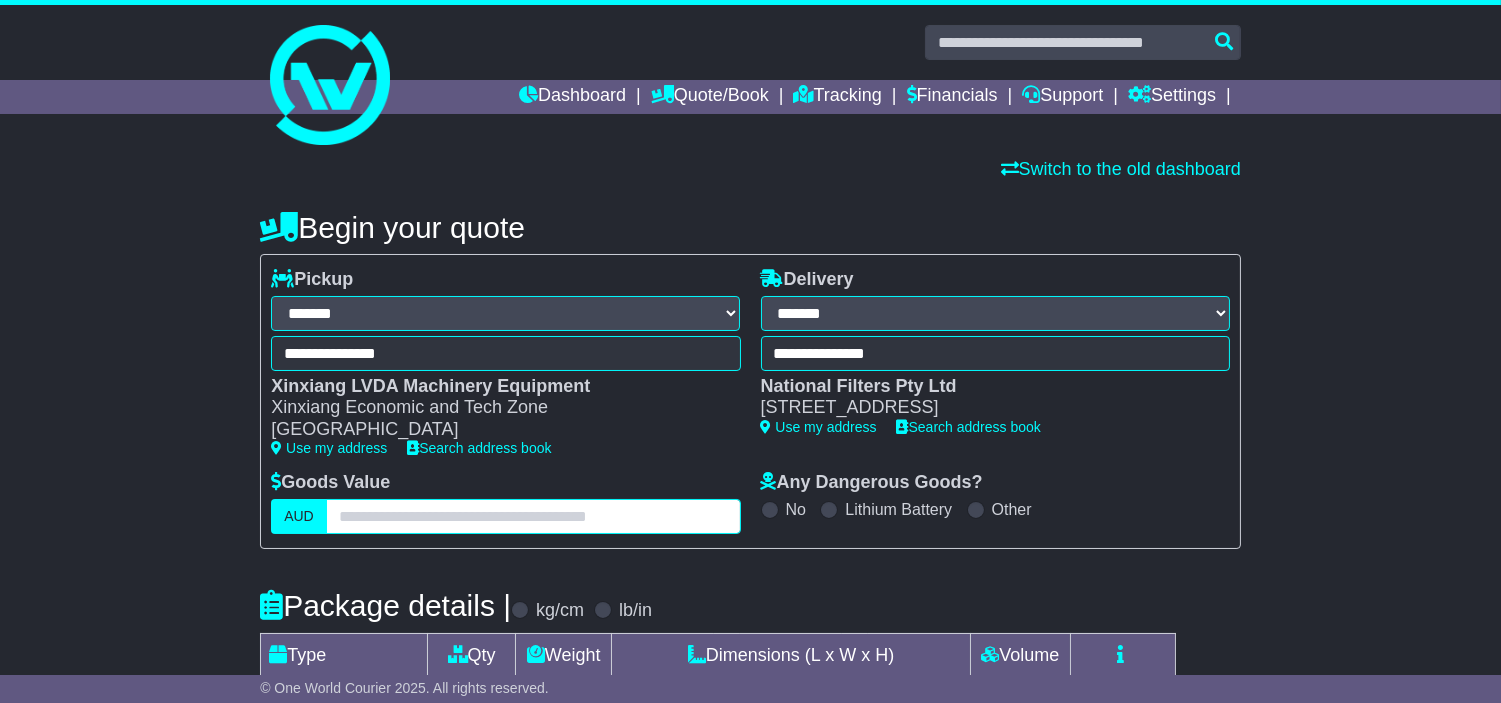 click at bounding box center [533, 516] 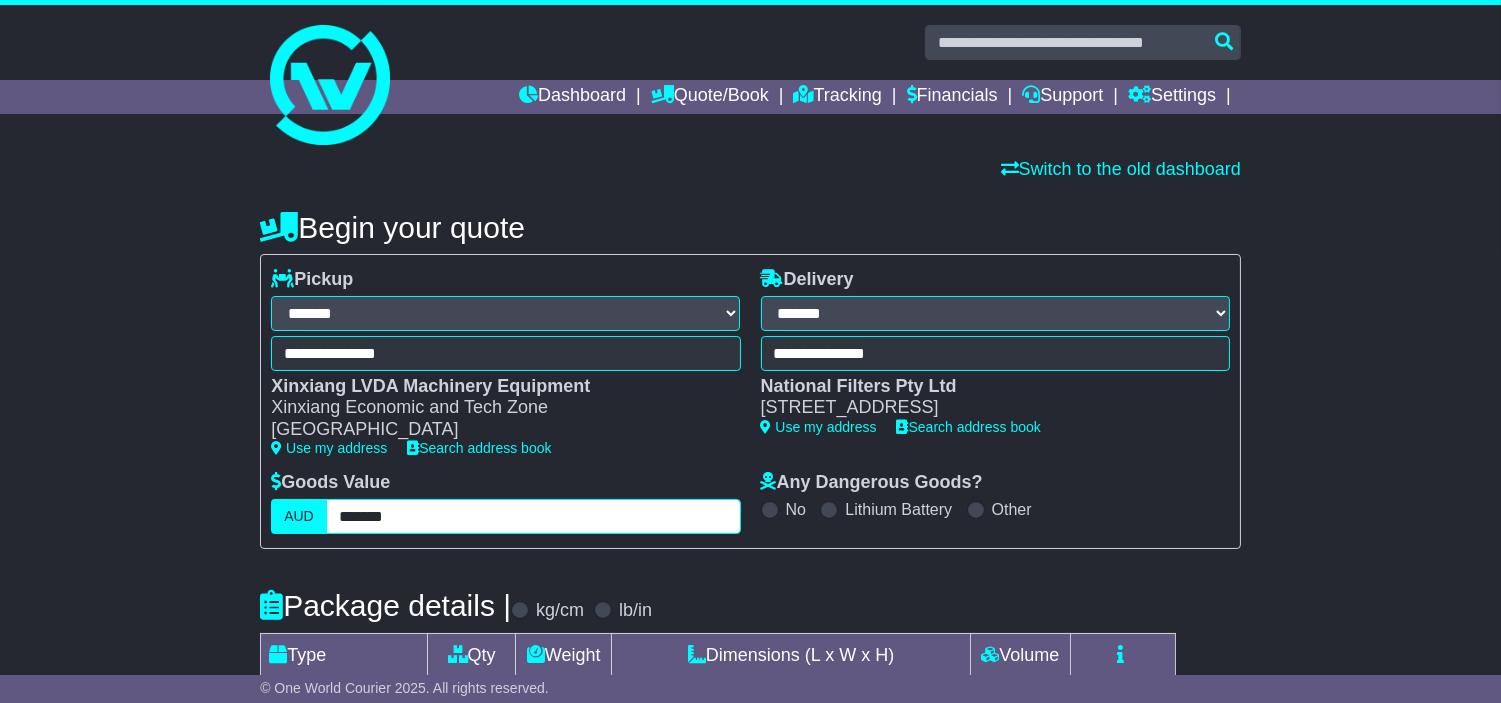 type on "*******" 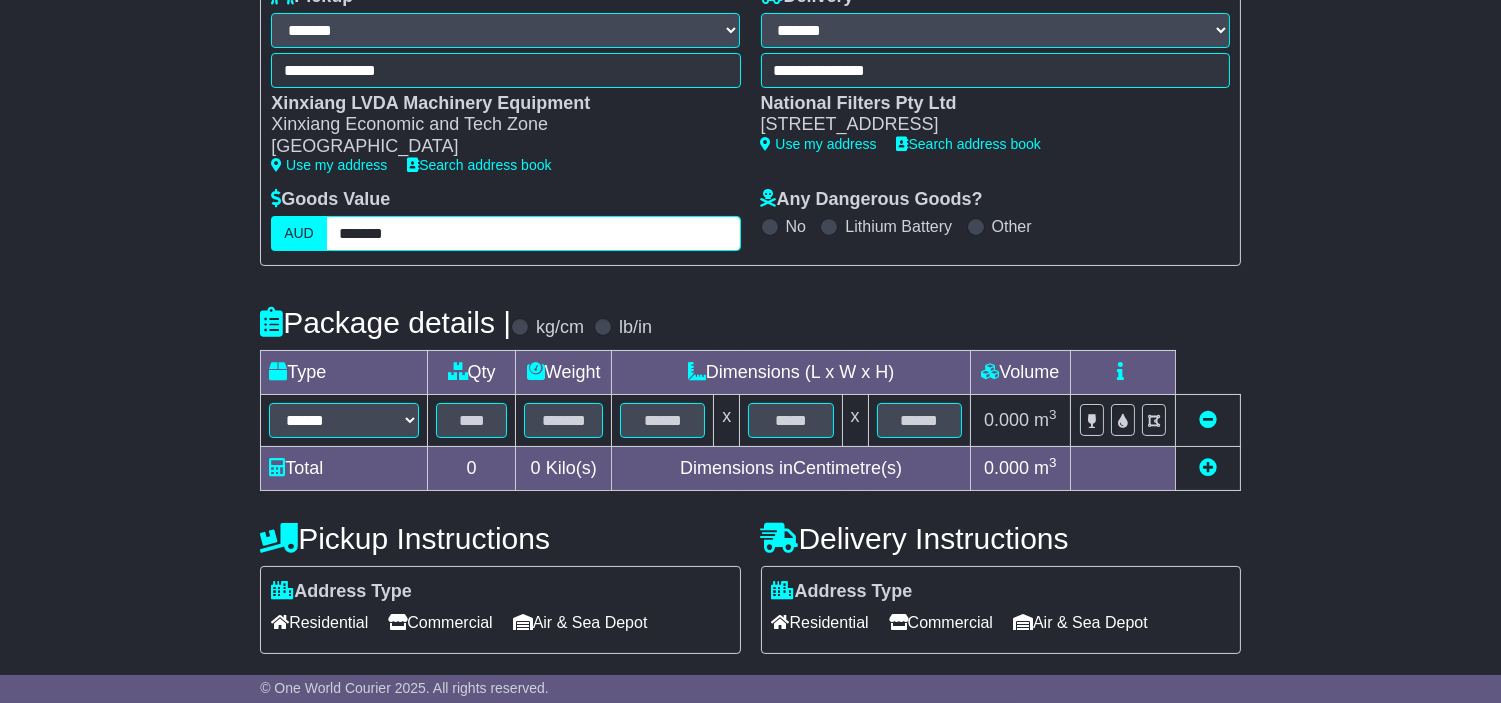 scroll, scrollTop: 333, scrollLeft: 0, axis: vertical 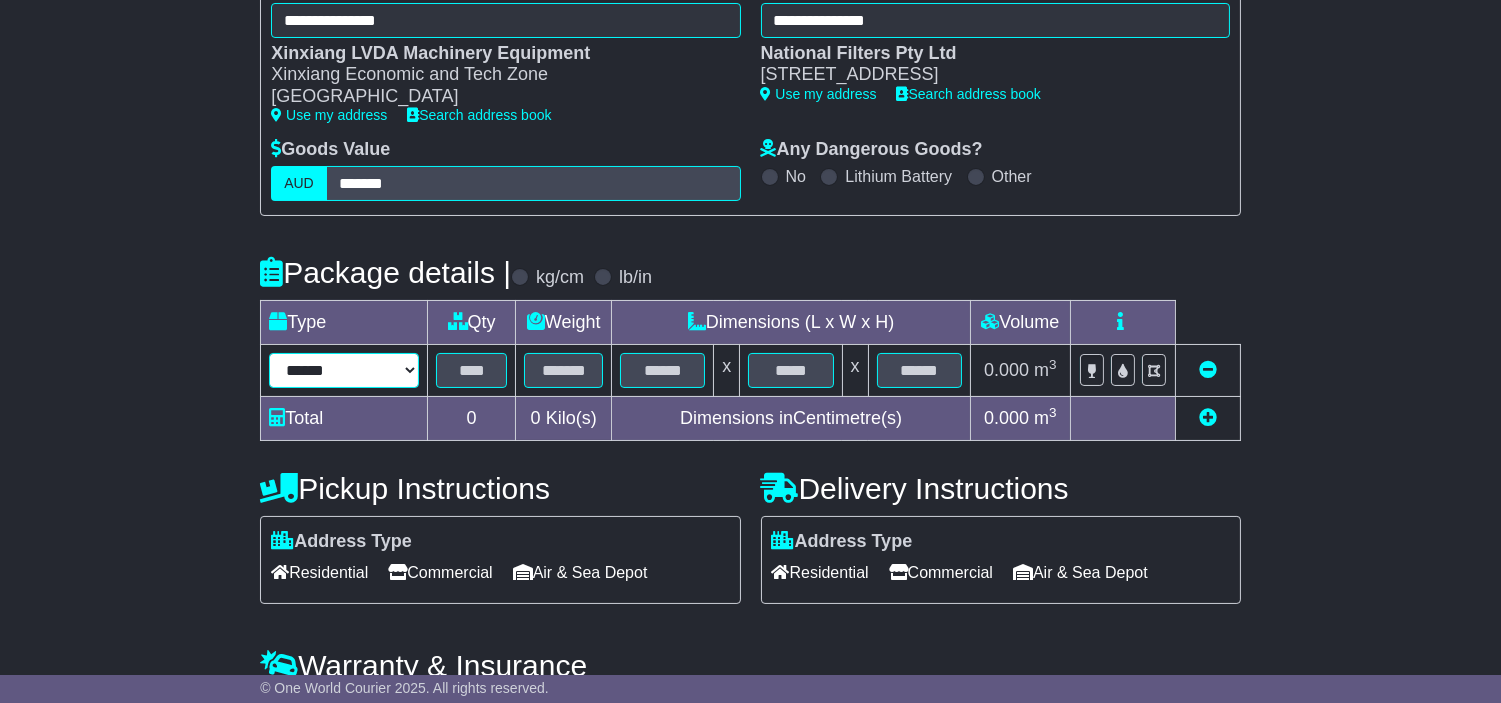 click on "****** ****** *** ******** ***** **** **** ****** *** *******" at bounding box center (344, 370) 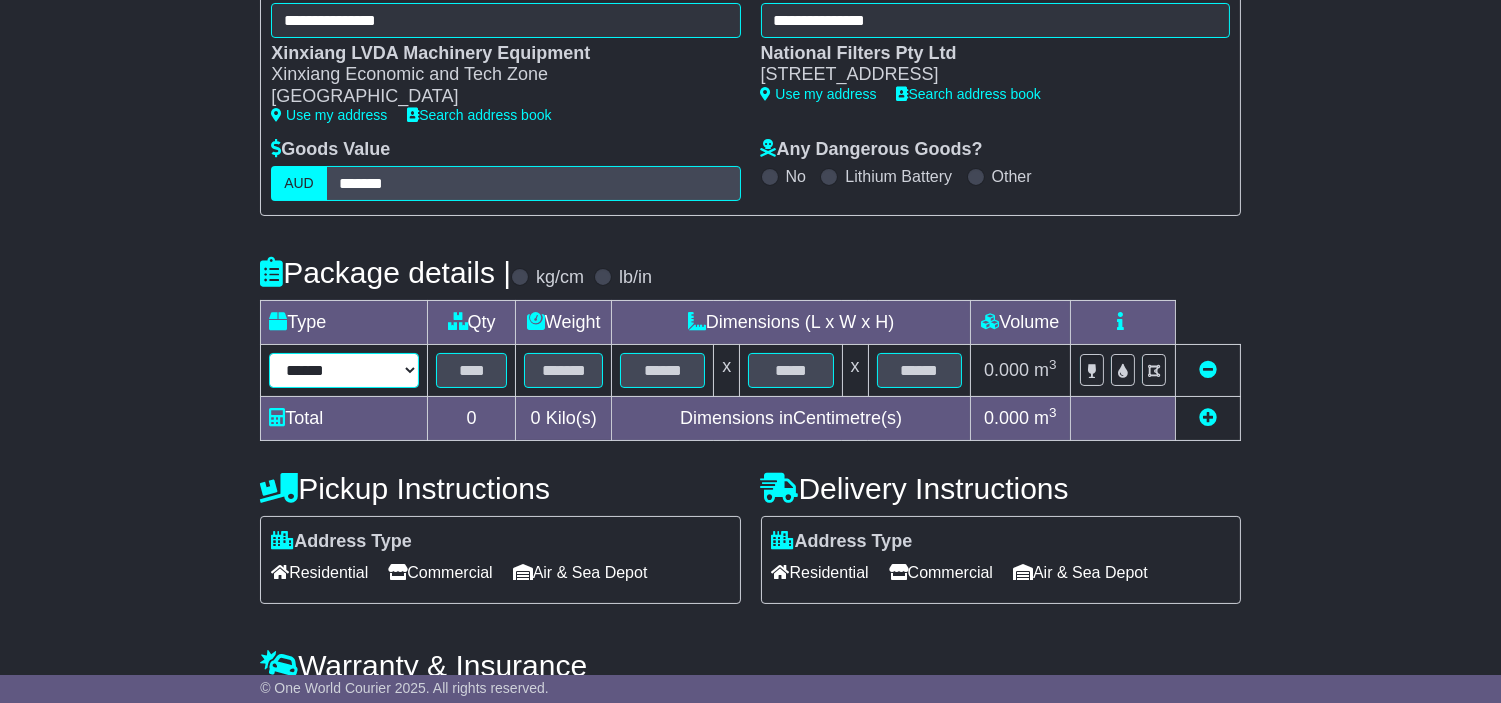 select on "****" 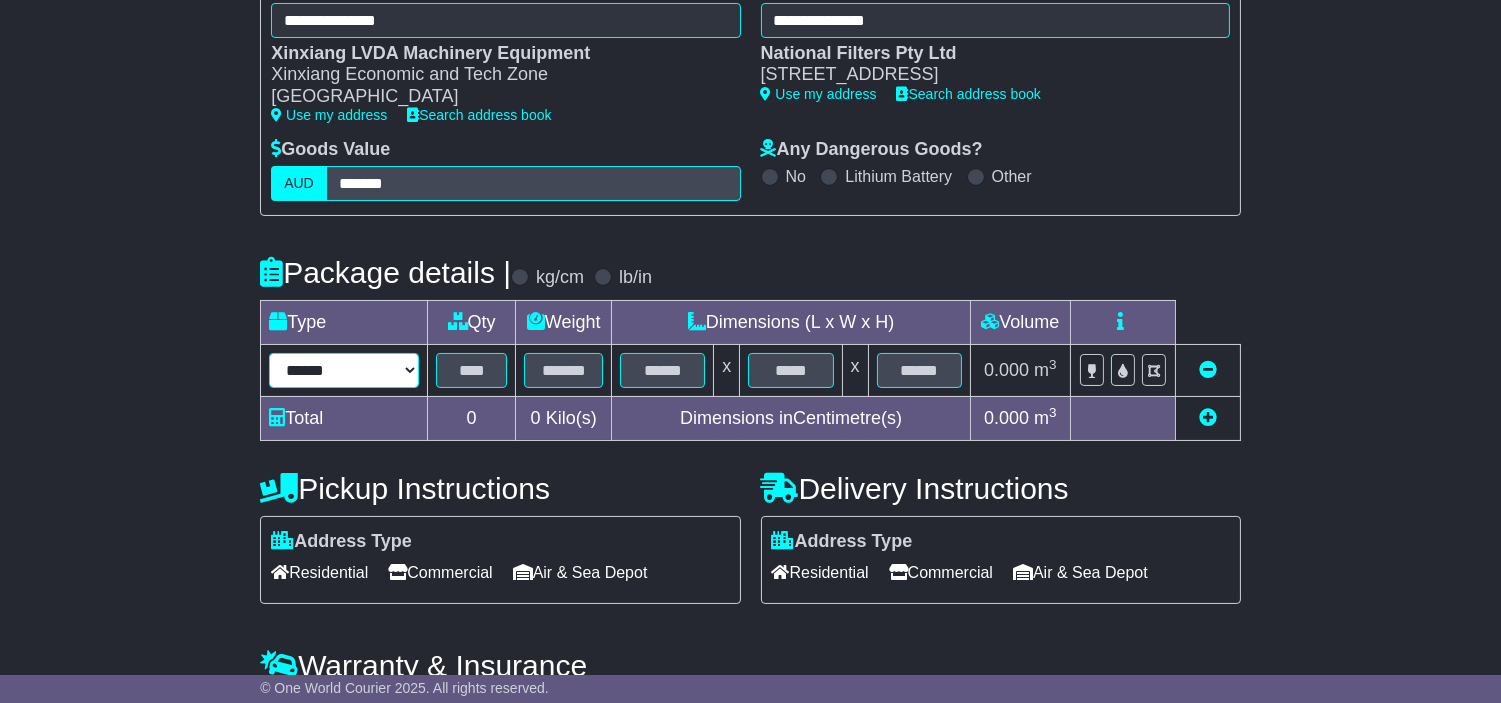 click on "****** ****** *** ******** ***** **** **** ****** *** *******" at bounding box center (344, 370) 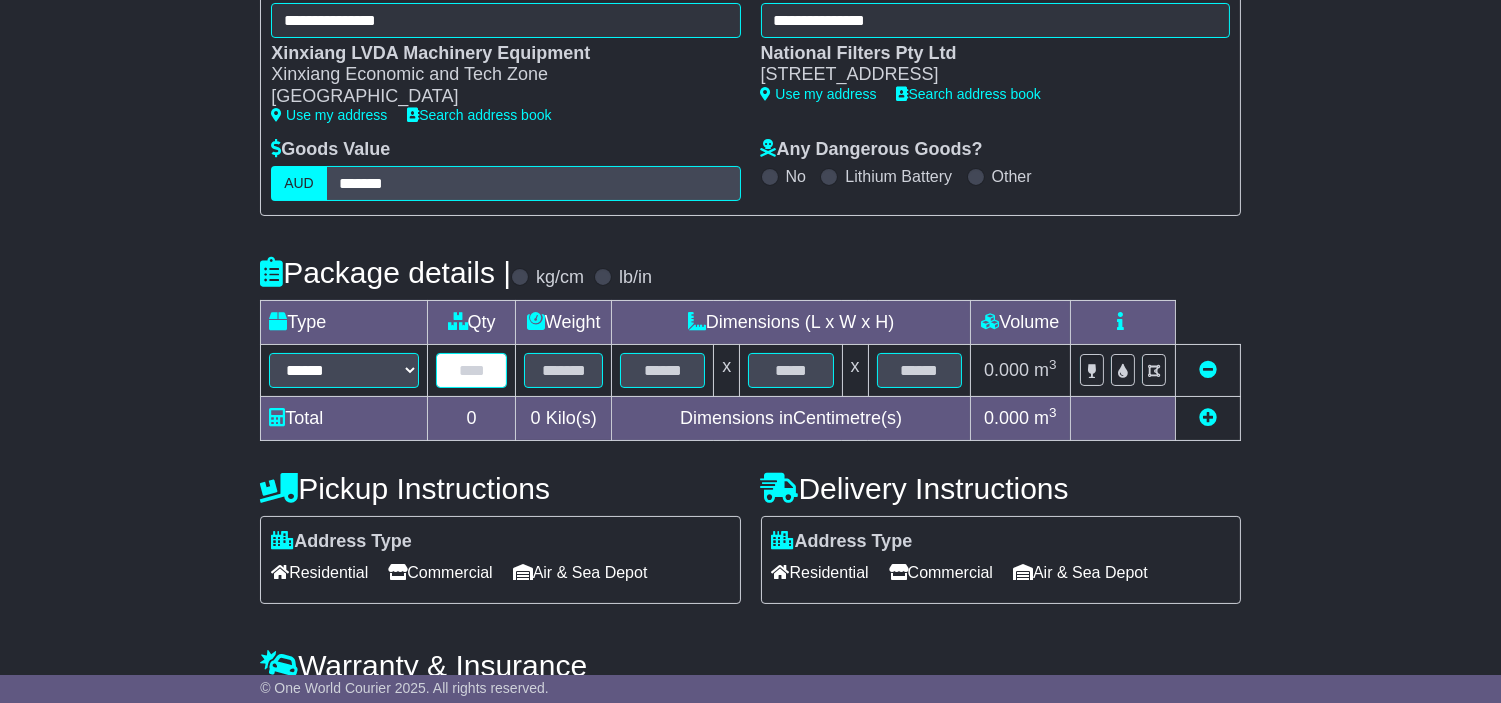 click at bounding box center [471, 370] 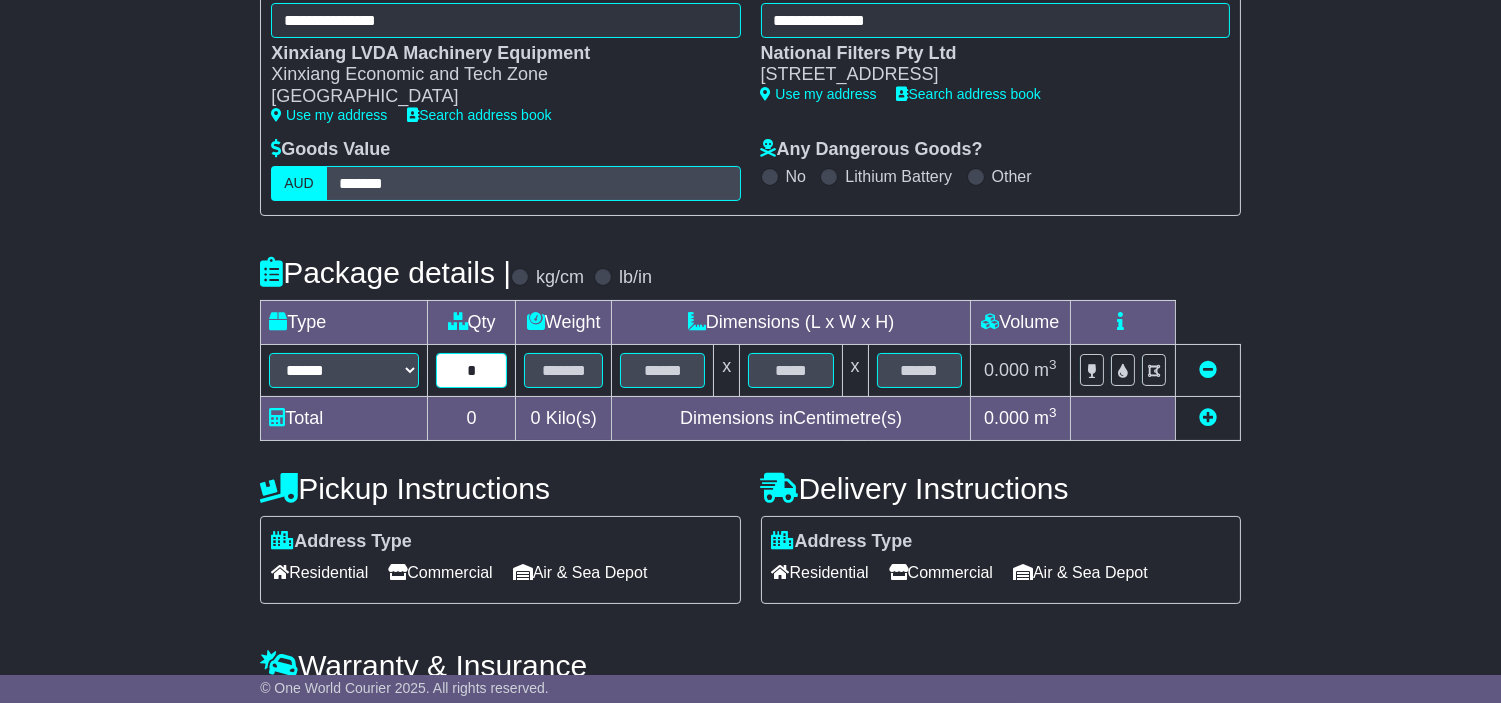 type on "*" 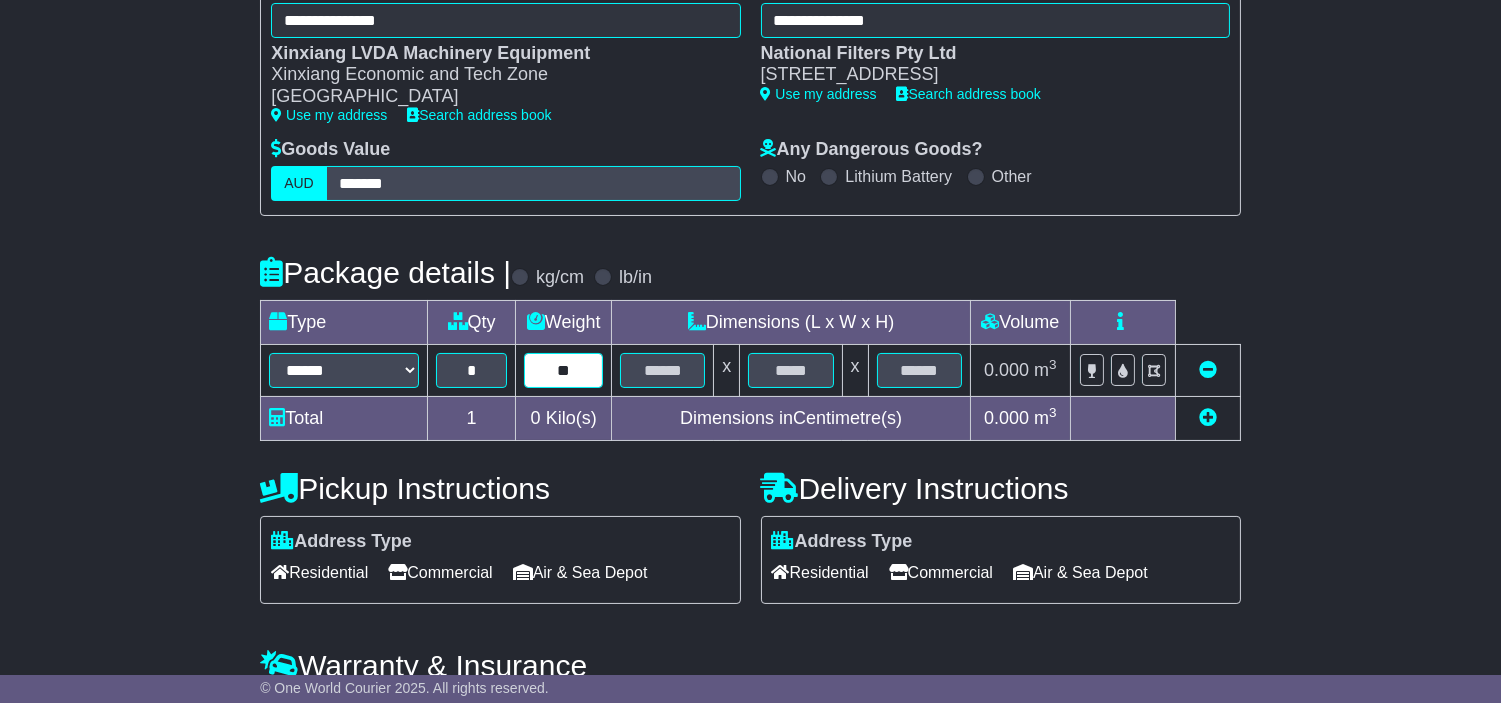 type on "**" 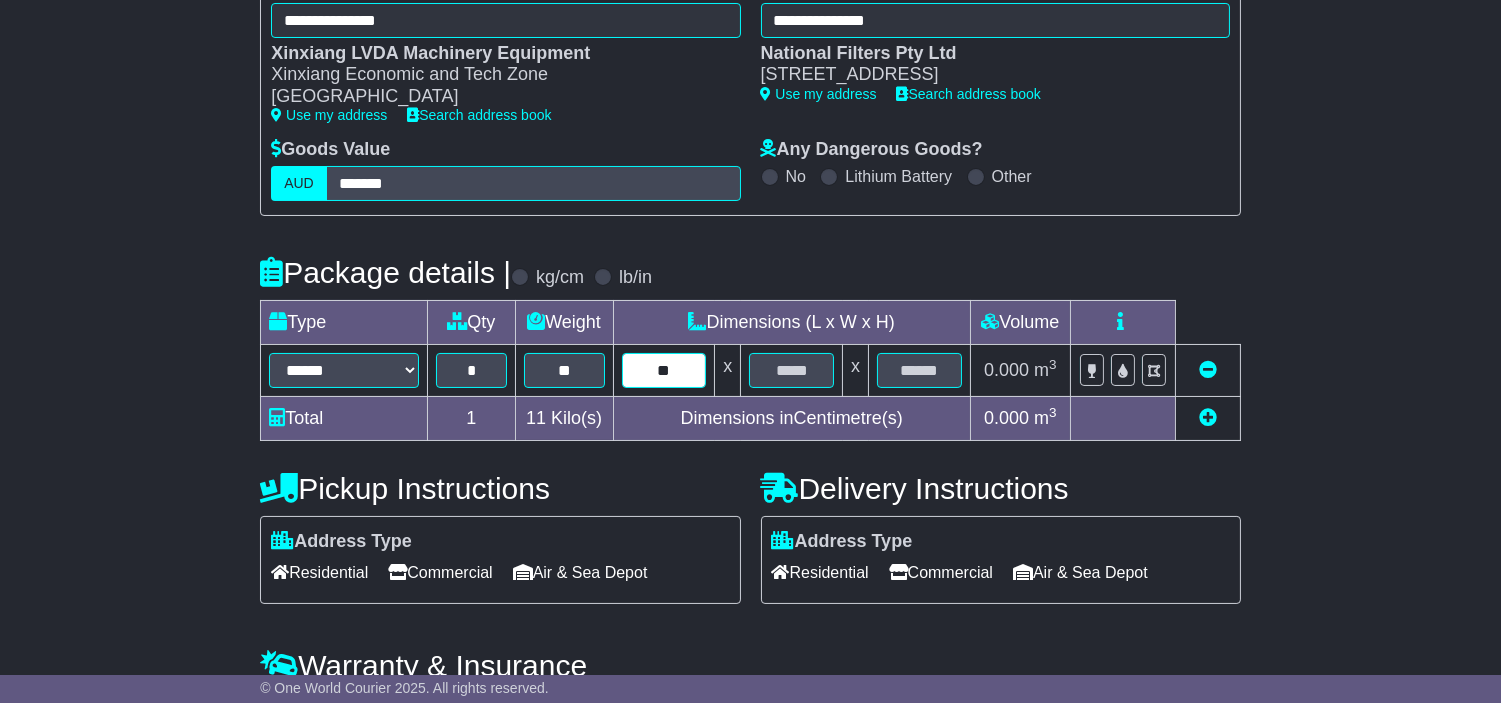 type on "**" 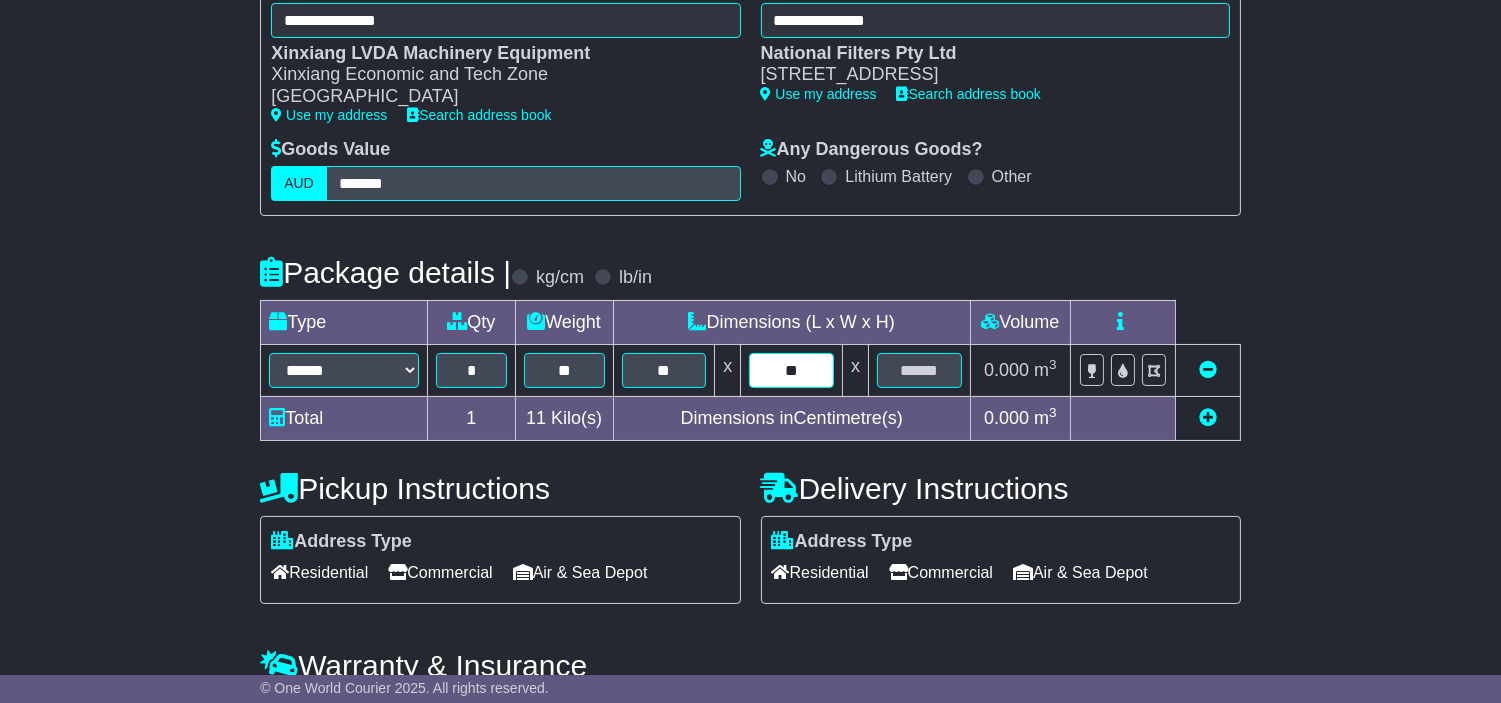 type on "**" 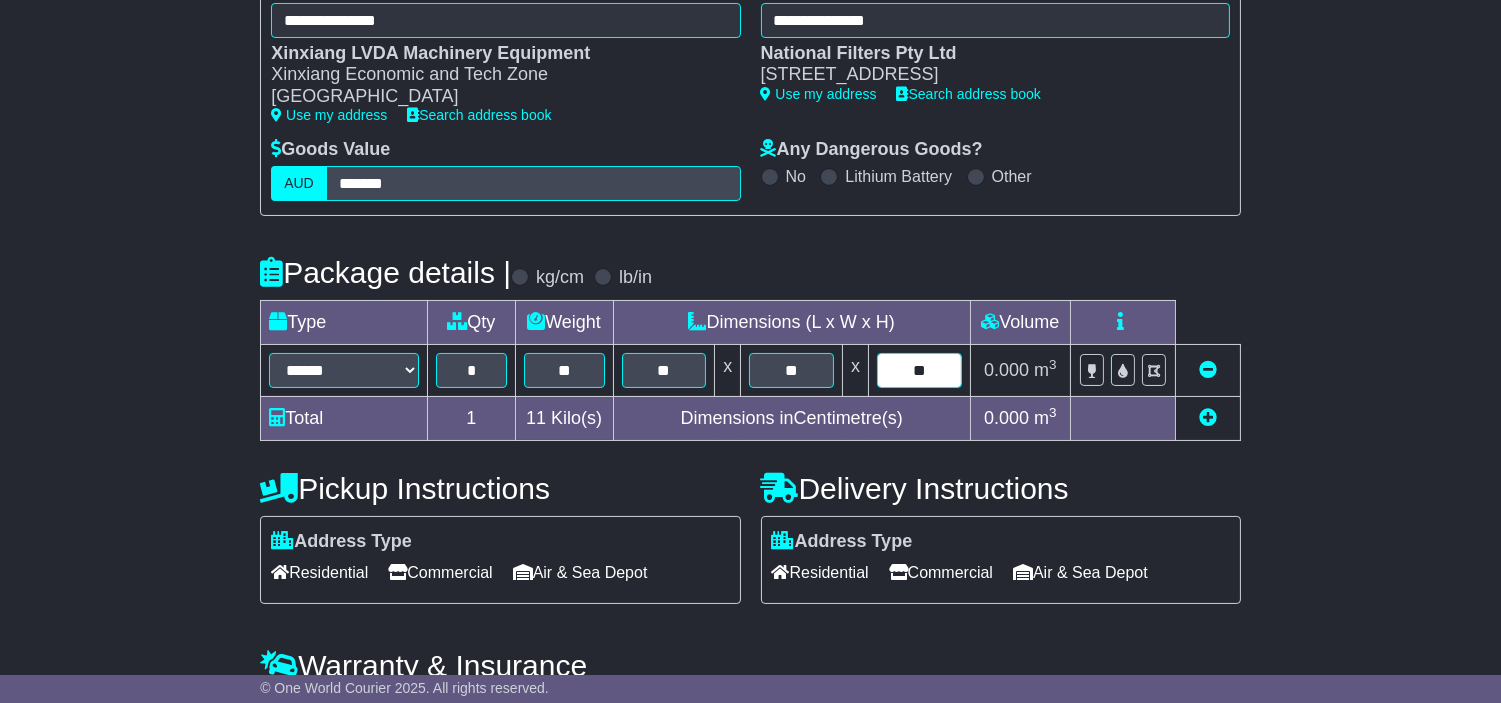 type on "**" 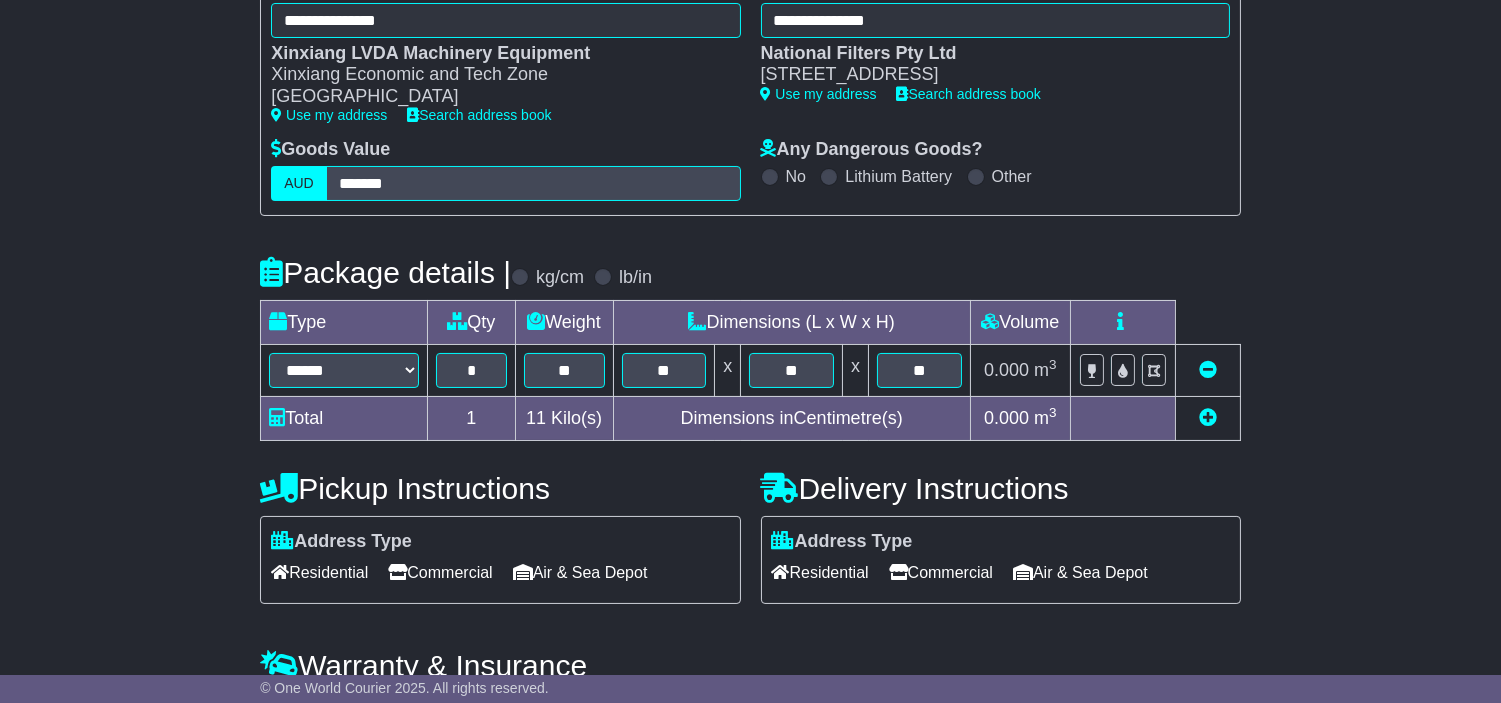 click at bounding box center [1208, 417] 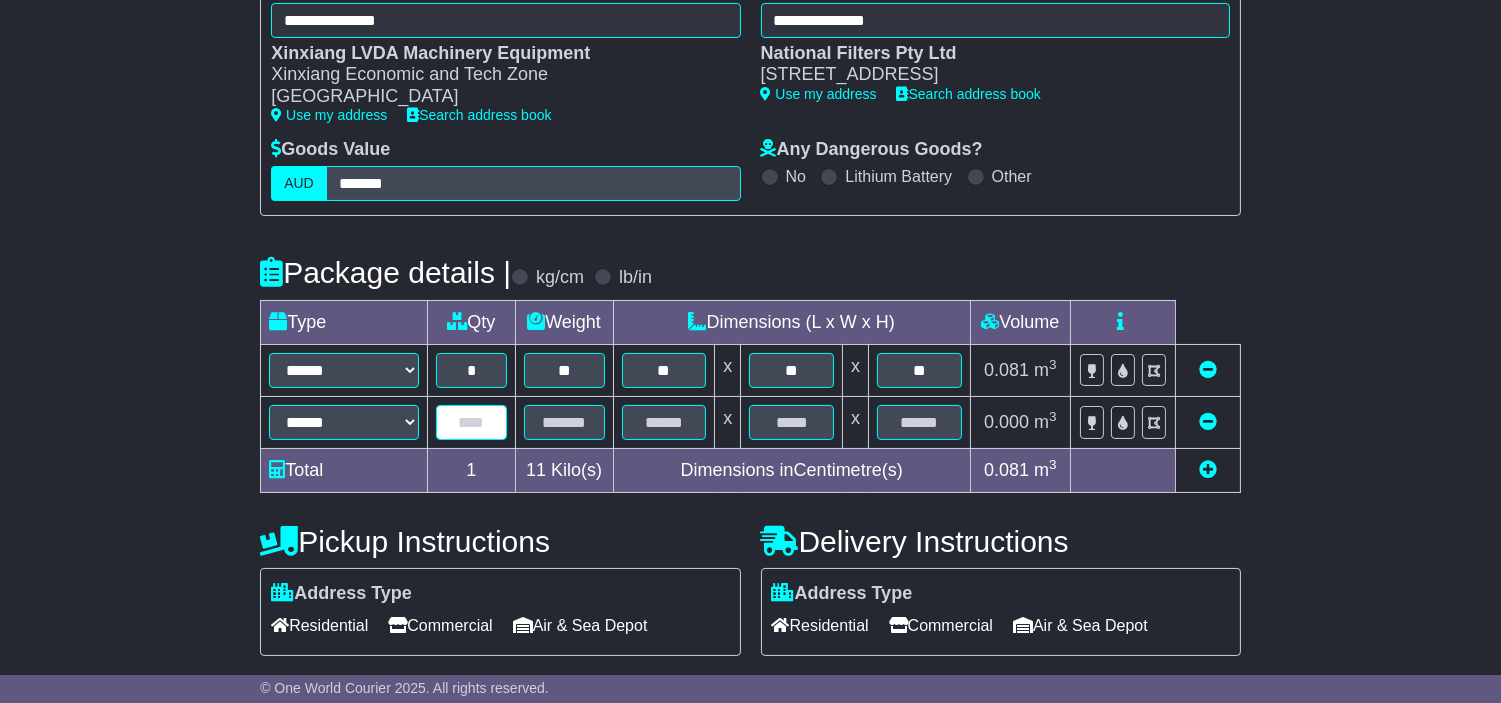click at bounding box center [471, 422] 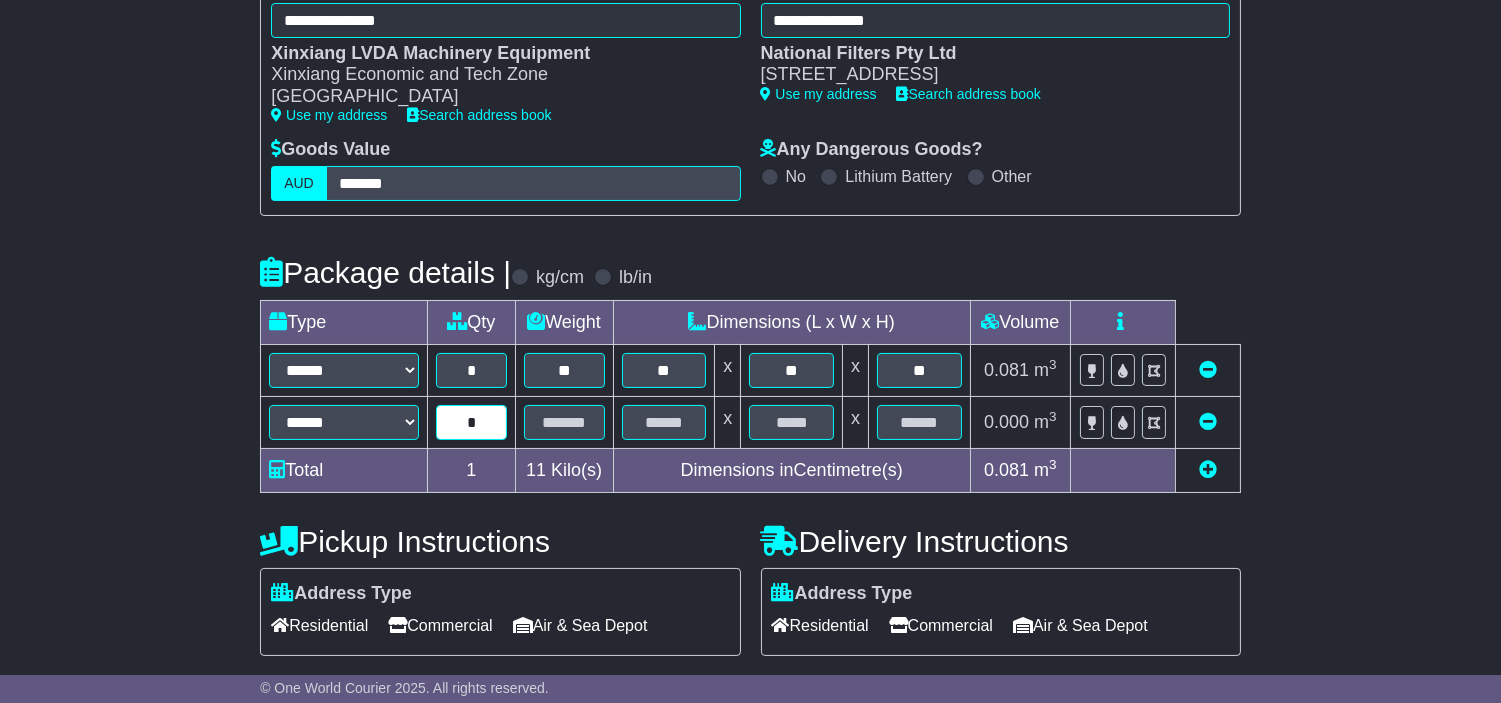 type on "*" 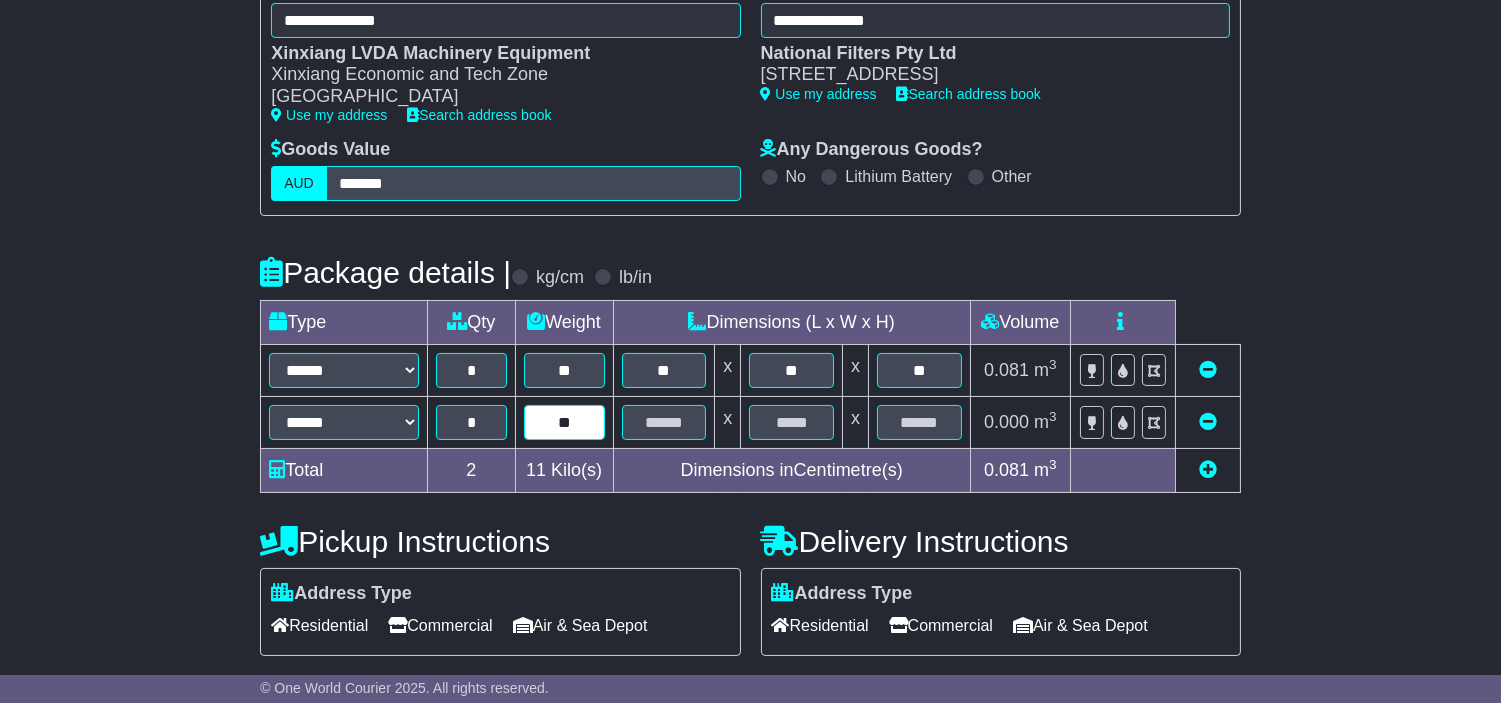type on "**" 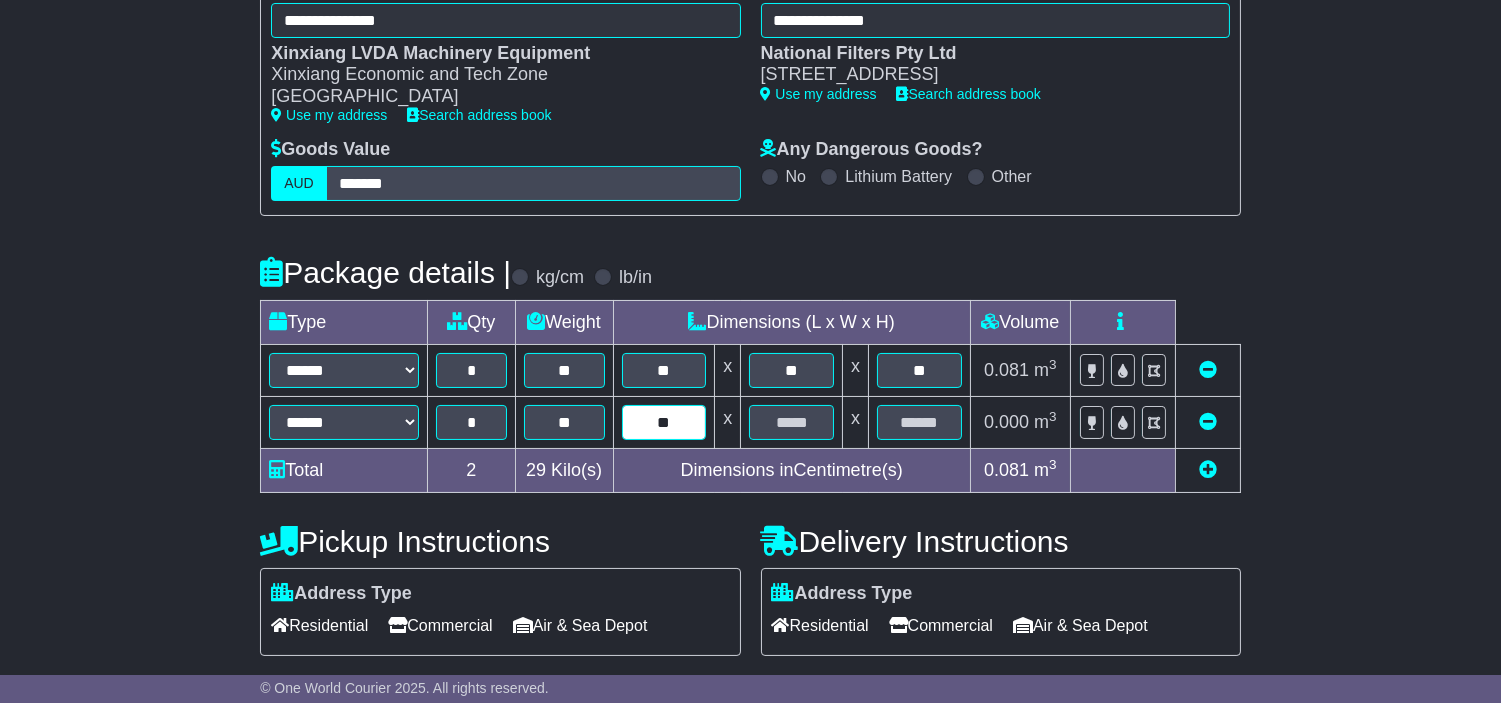 type on "**" 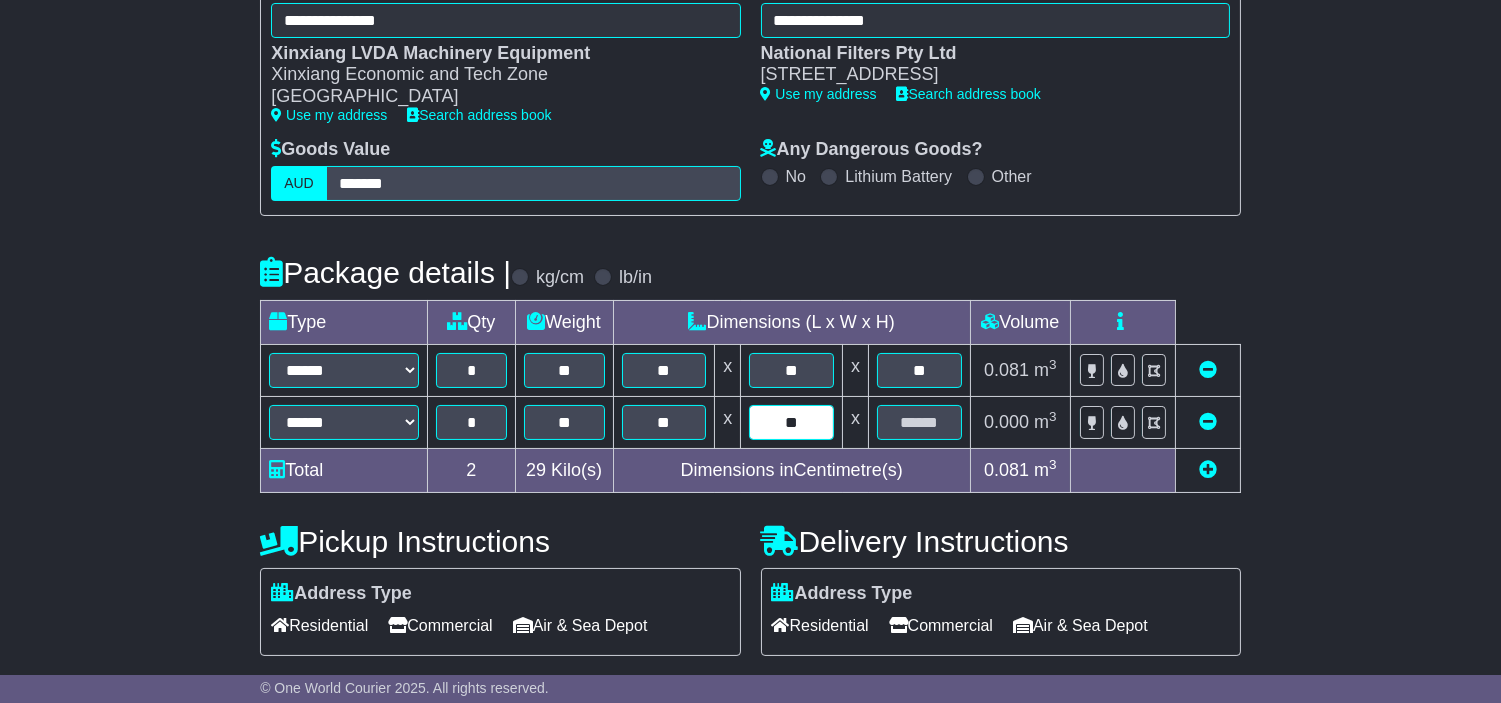 type on "**" 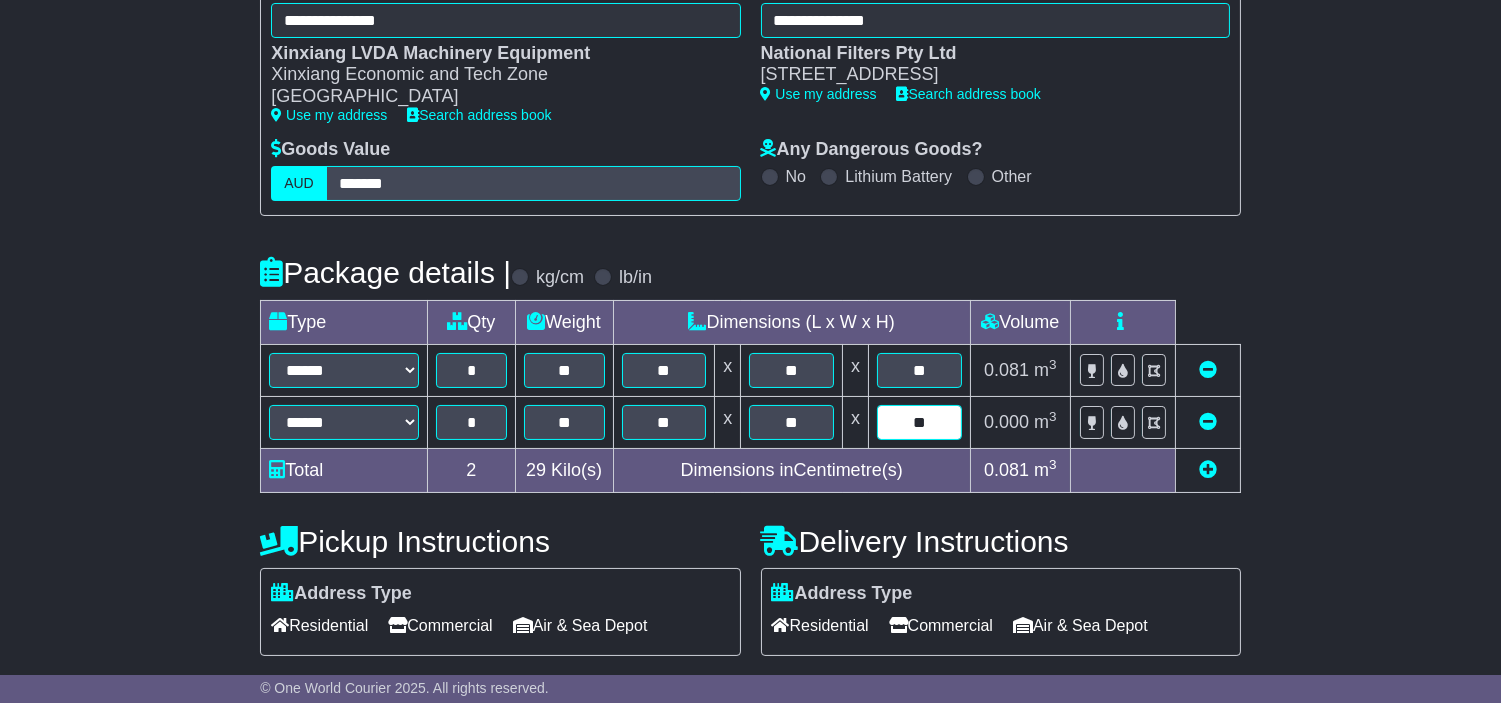 type on "**" 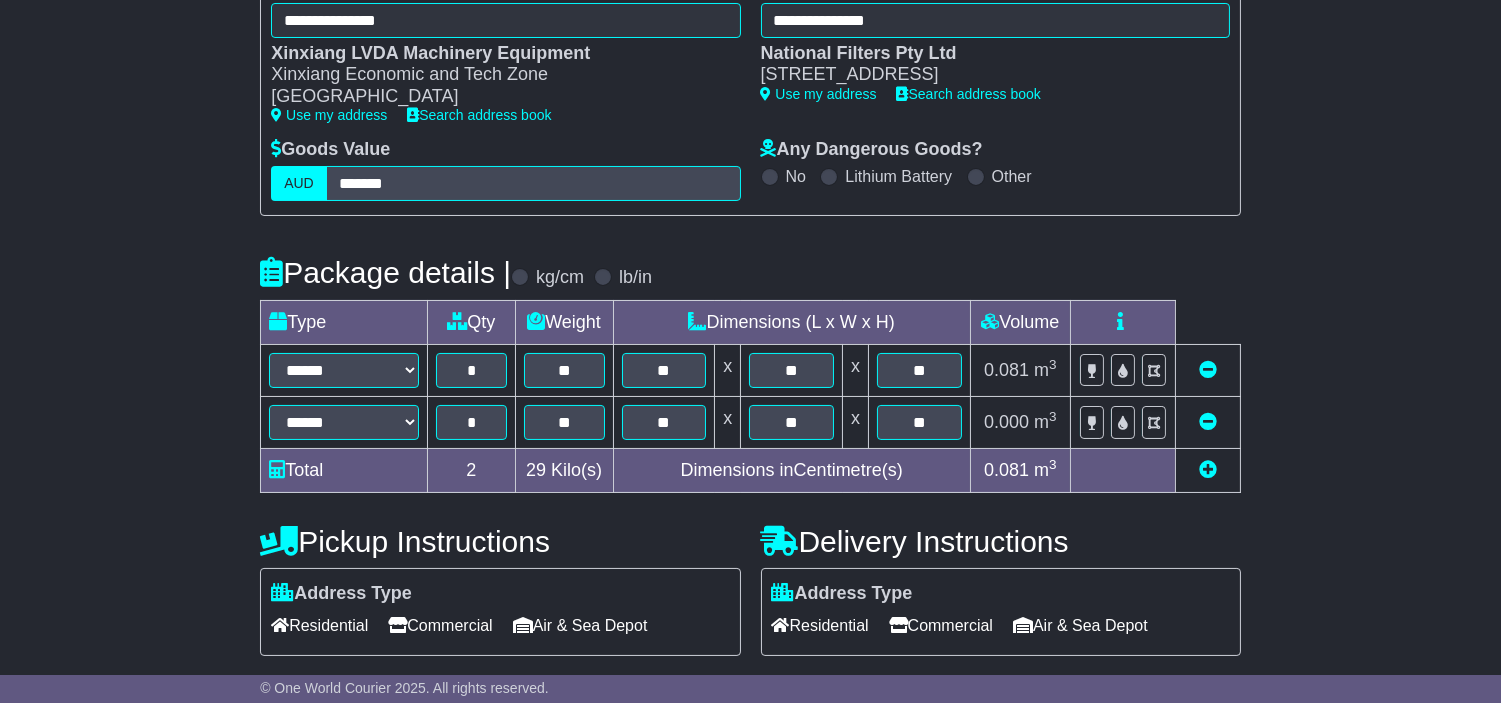 click on "**********" at bounding box center [750, 458] 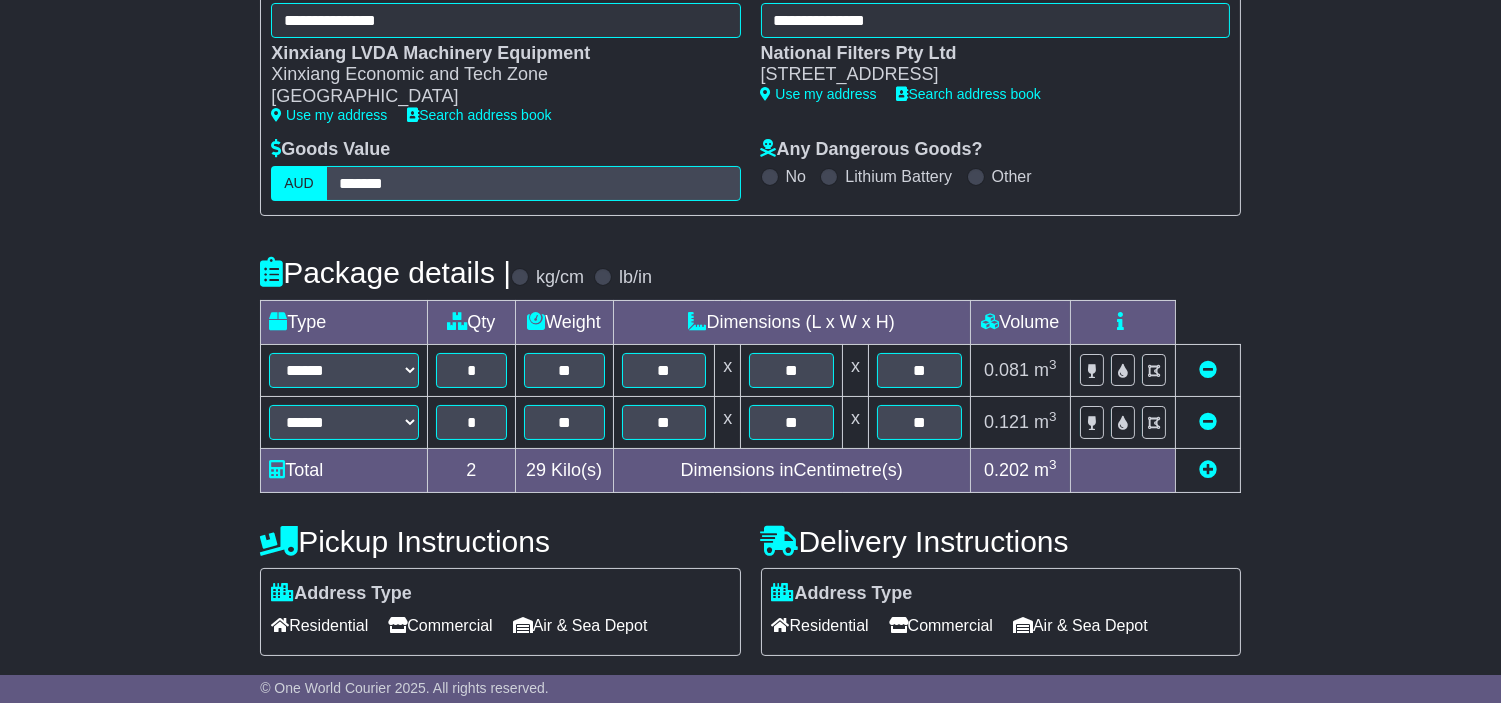 click at bounding box center [1208, 469] 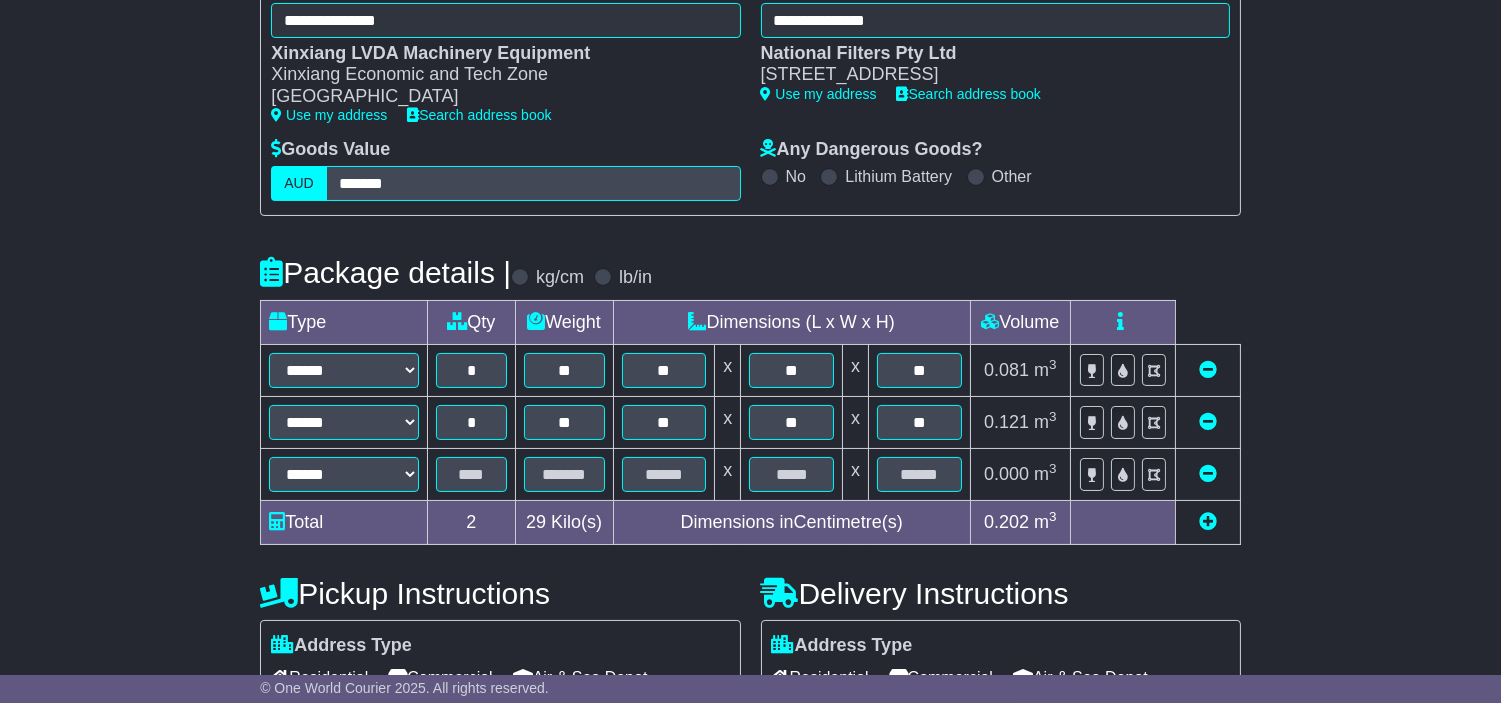 click at bounding box center (1208, 473) 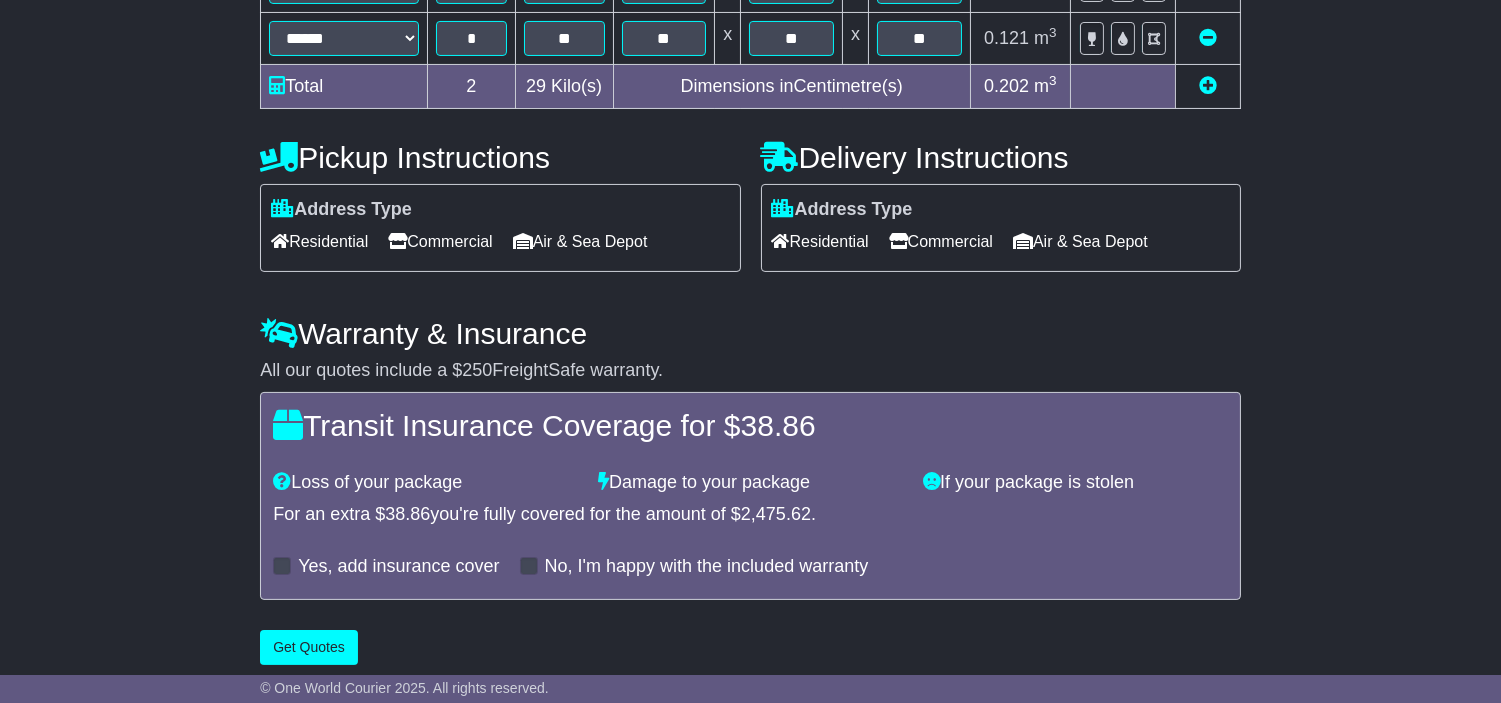 scroll, scrollTop: 732, scrollLeft: 0, axis: vertical 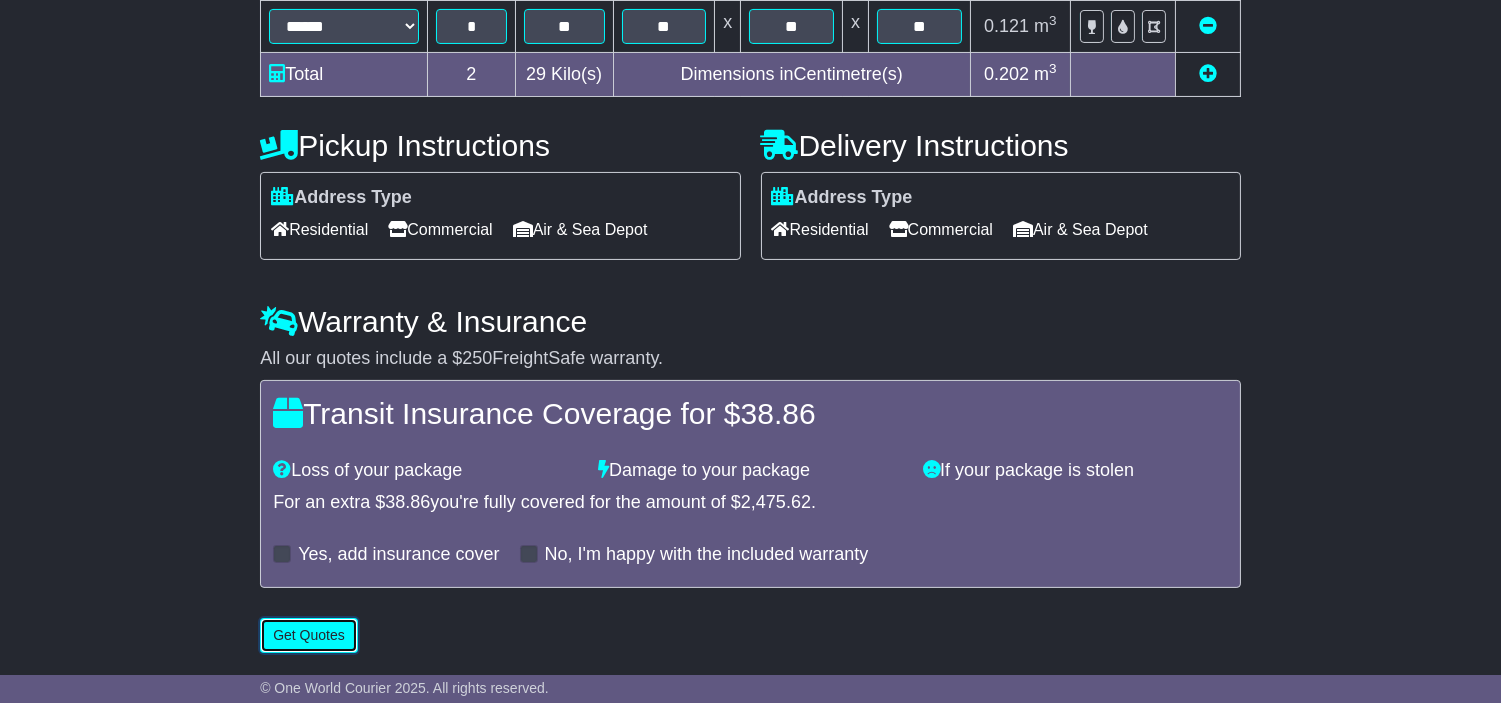 click on "Get Quotes" at bounding box center [309, 635] 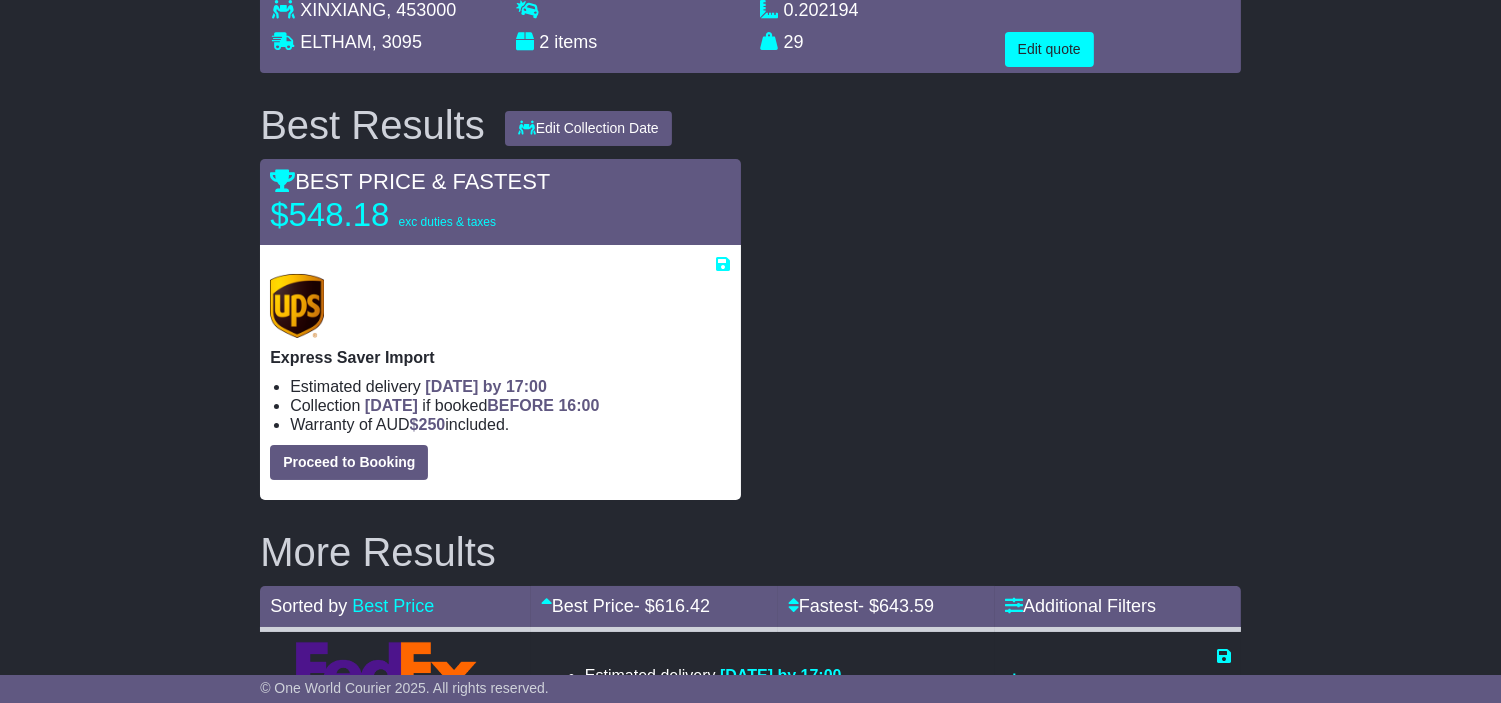 scroll, scrollTop: 111, scrollLeft: 0, axis: vertical 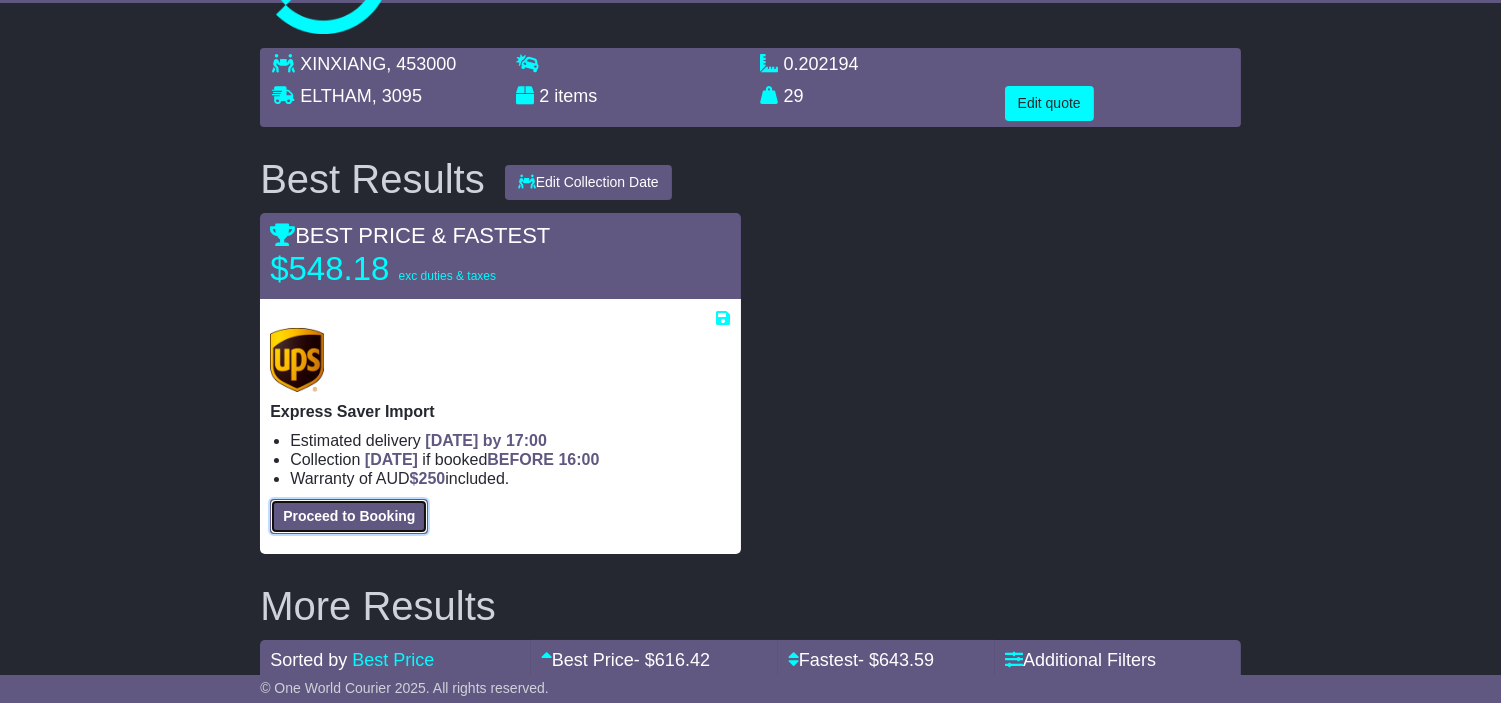 click on "Proceed to Booking" at bounding box center (349, 516) 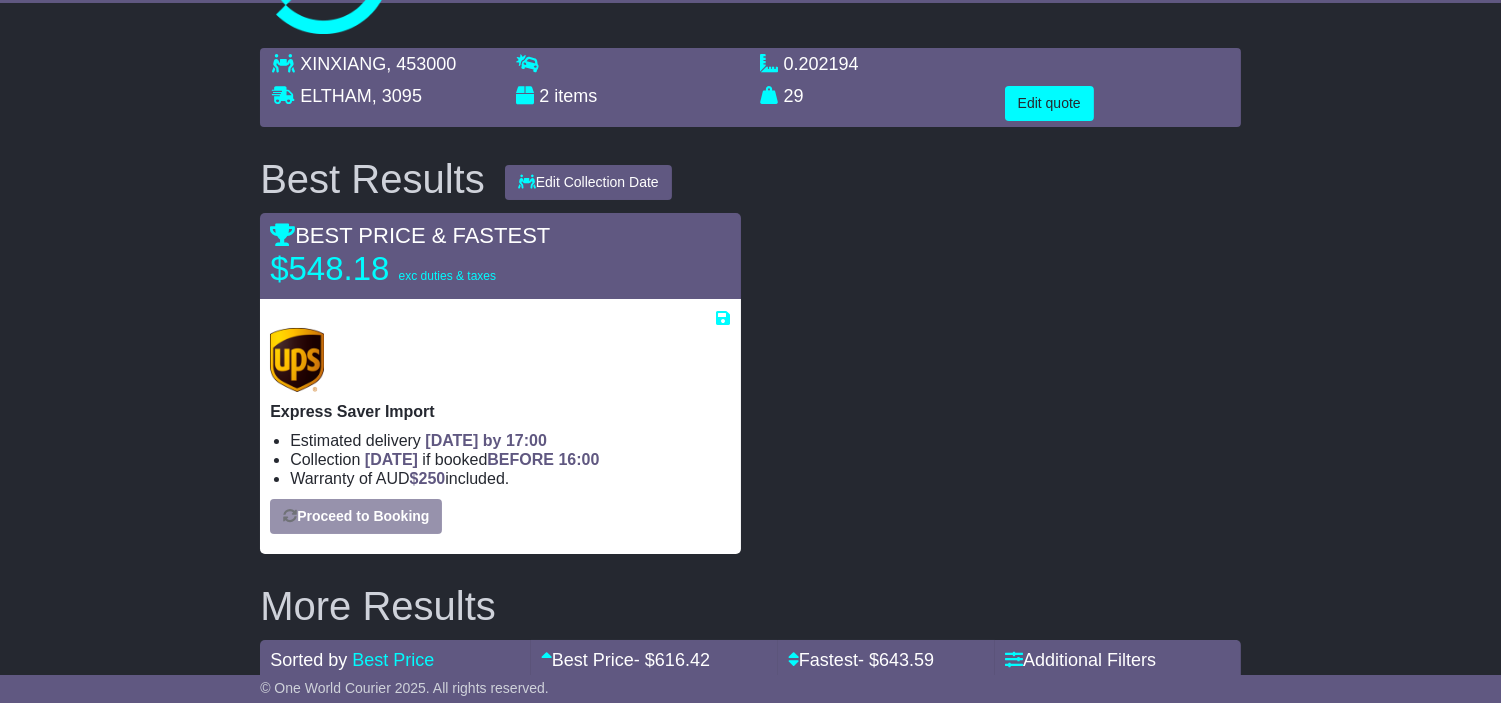 select on "***" 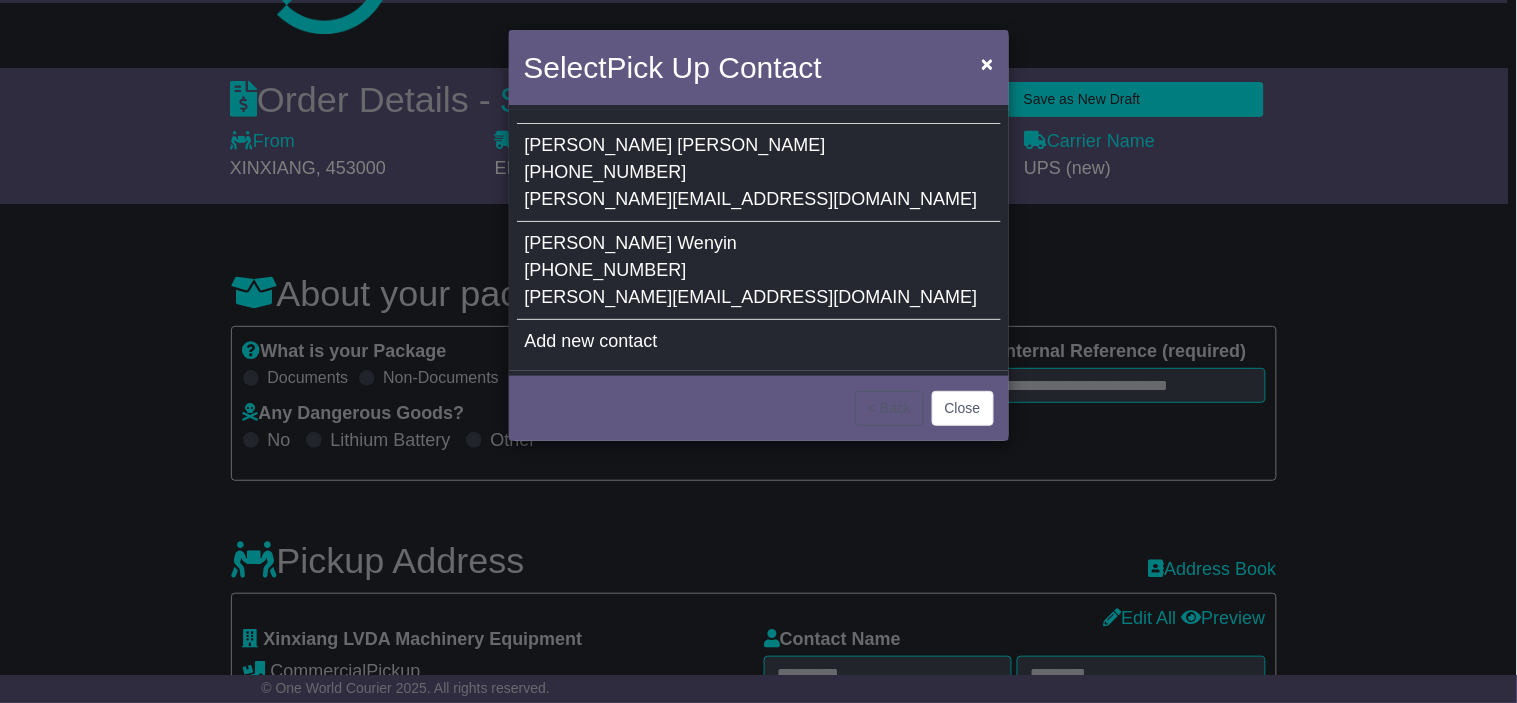 select 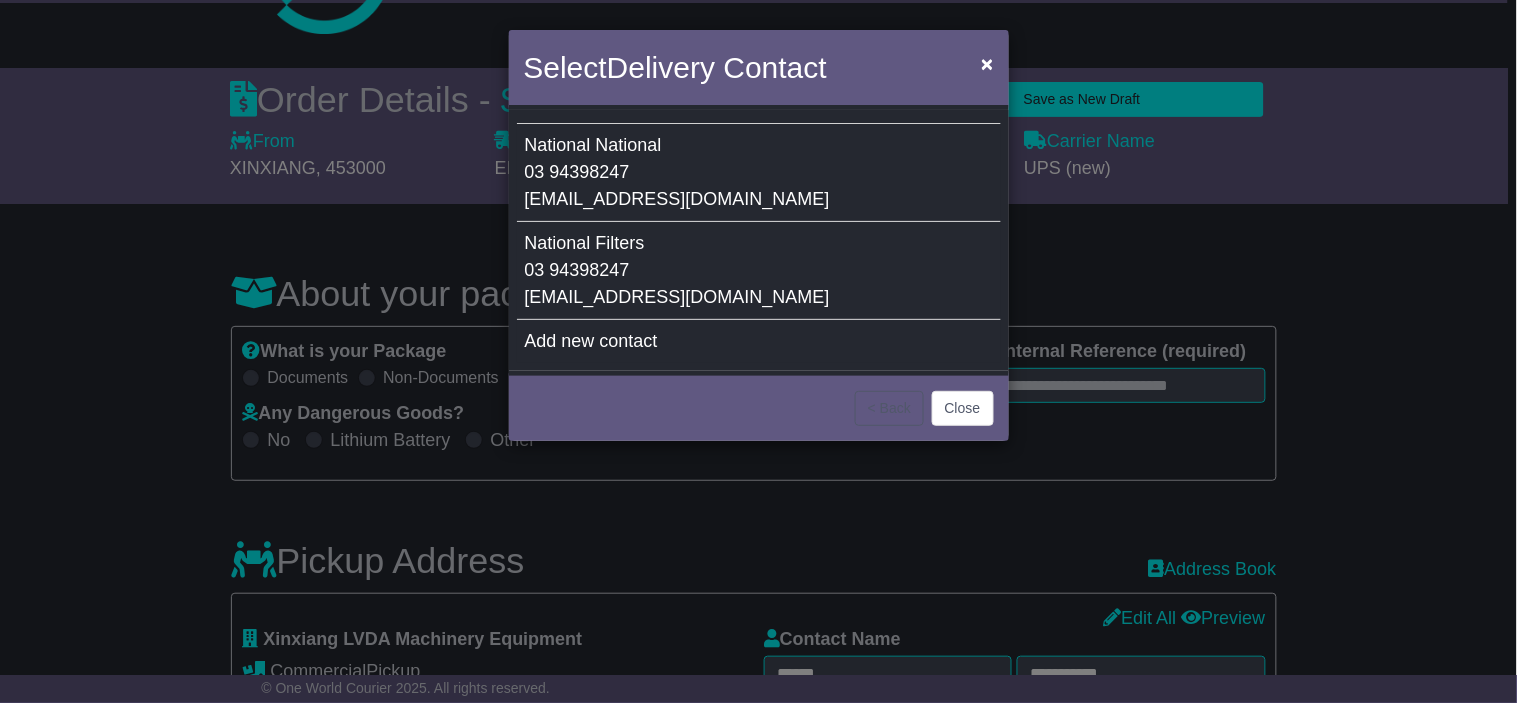 click on "National   National
03 94398247
sales@nationalfilters.com.au" at bounding box center [759, 173] 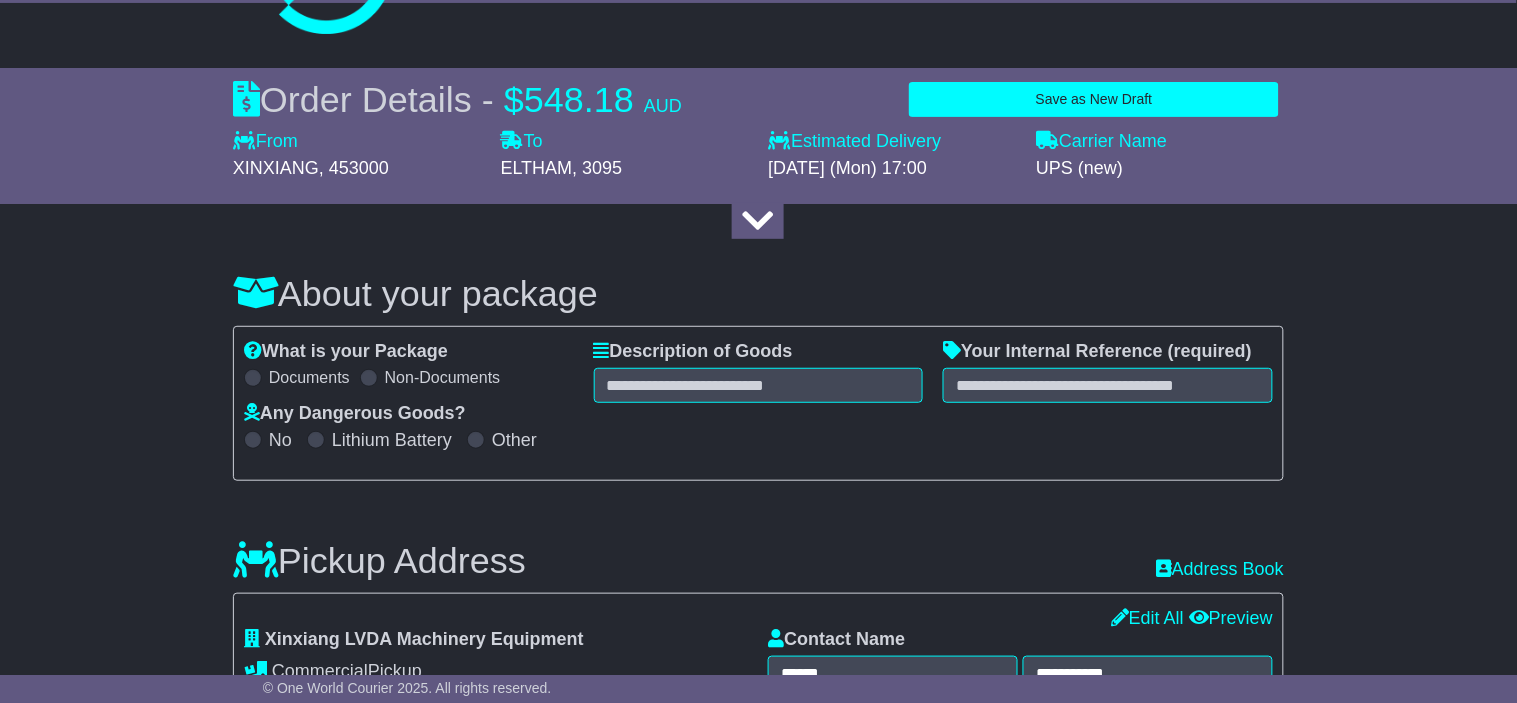 type on "********" 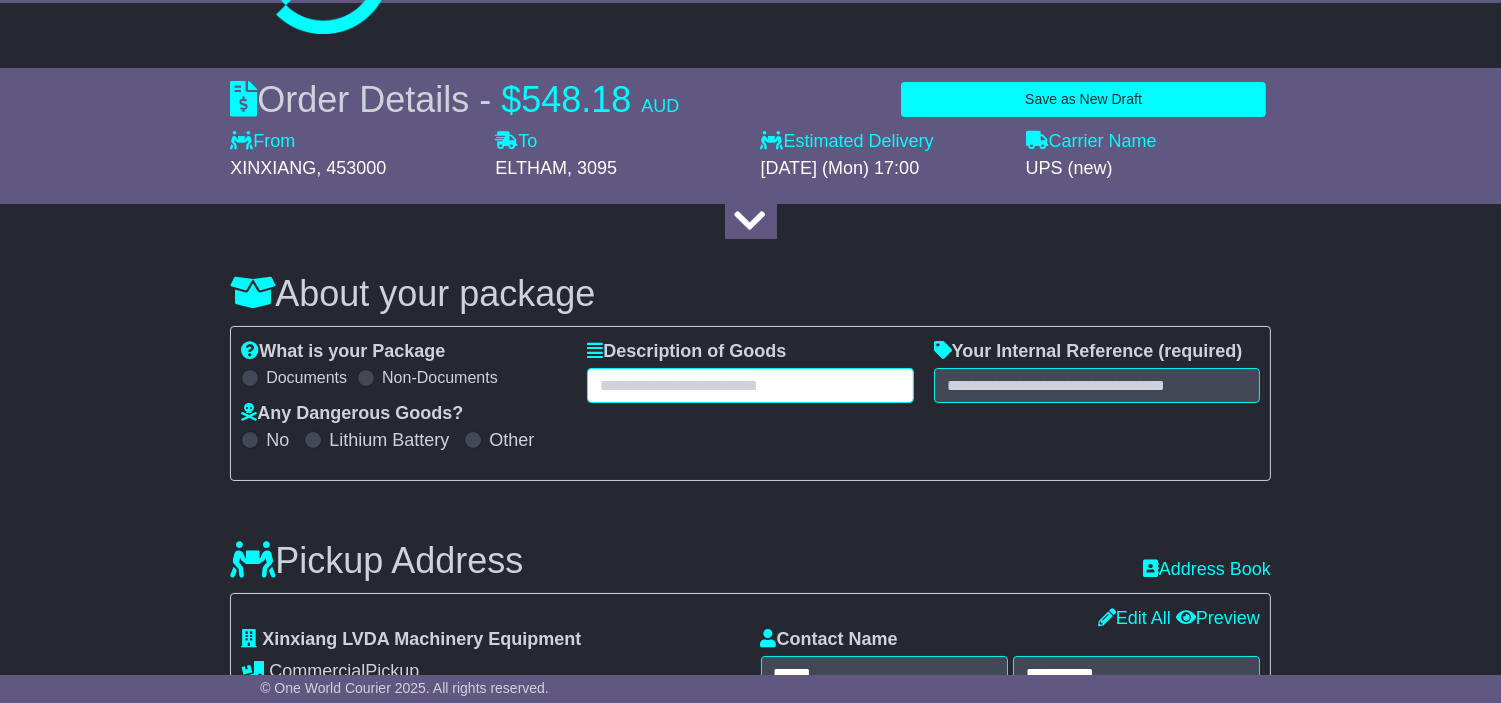 click at bounding box center (750, 385) 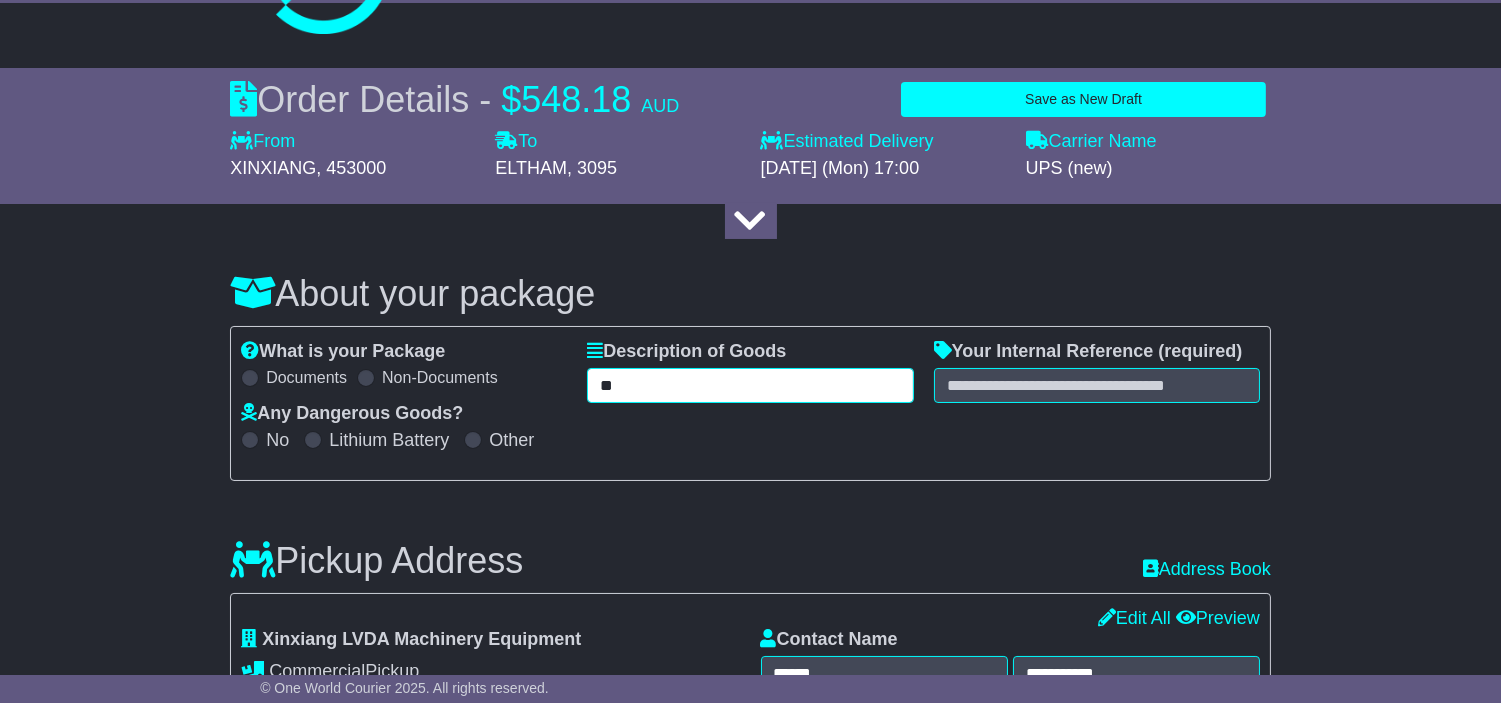 type on "*" 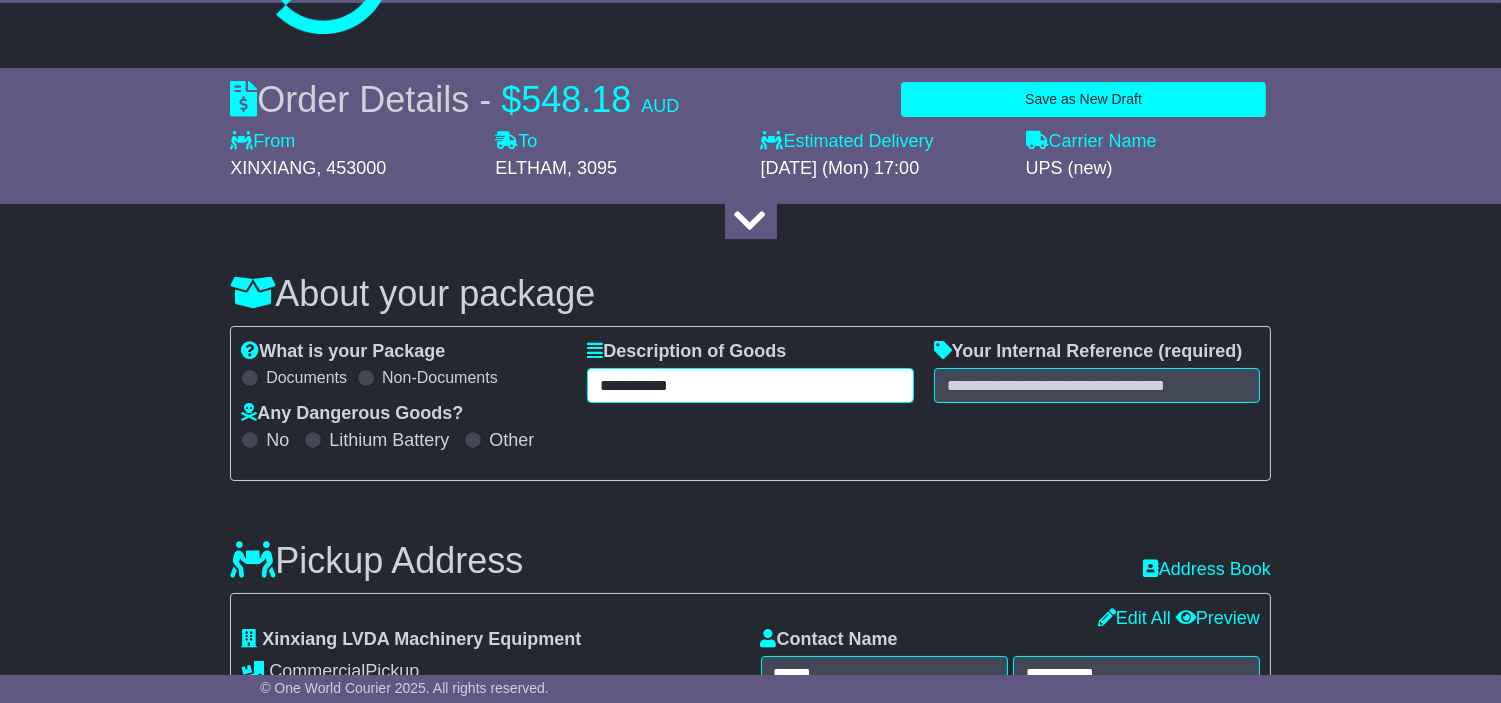 type on "**********" 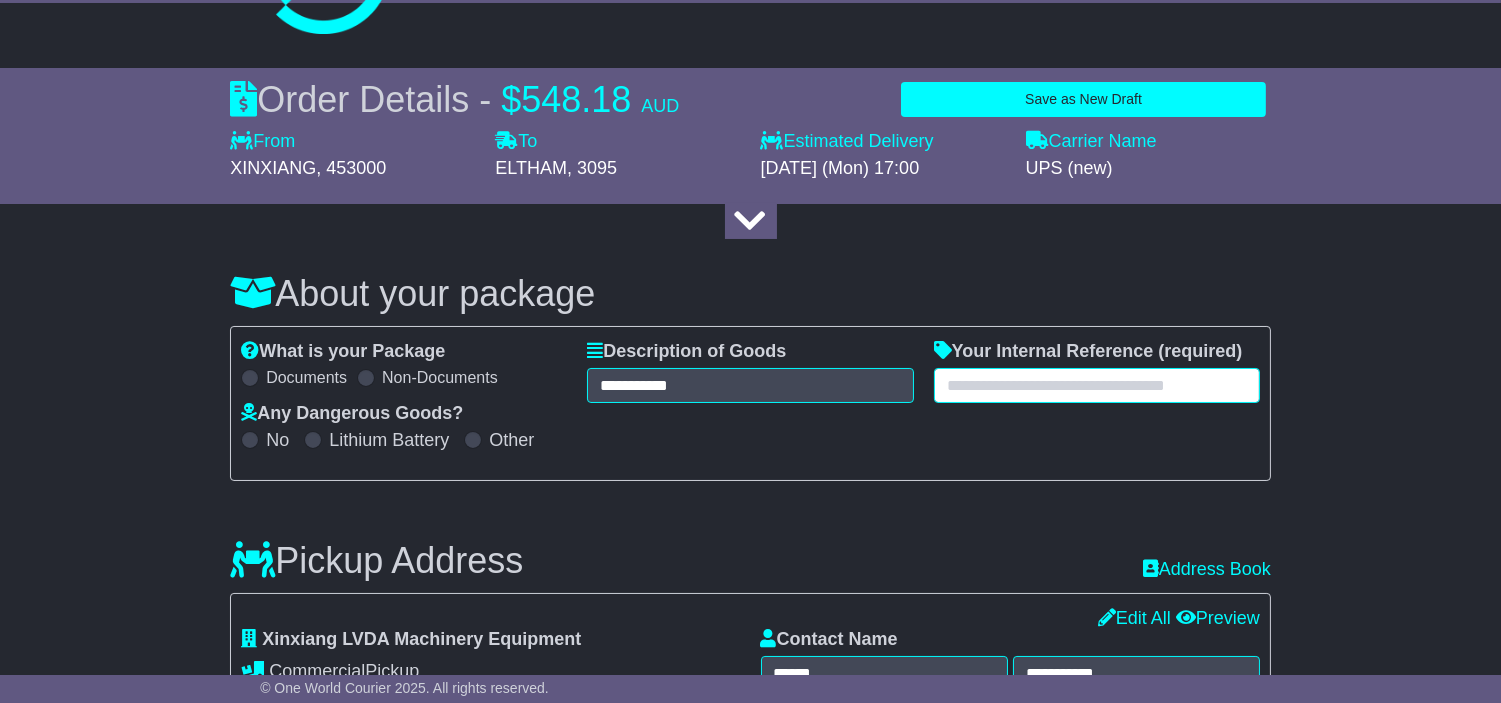 click at bounding box center [1097, 385] 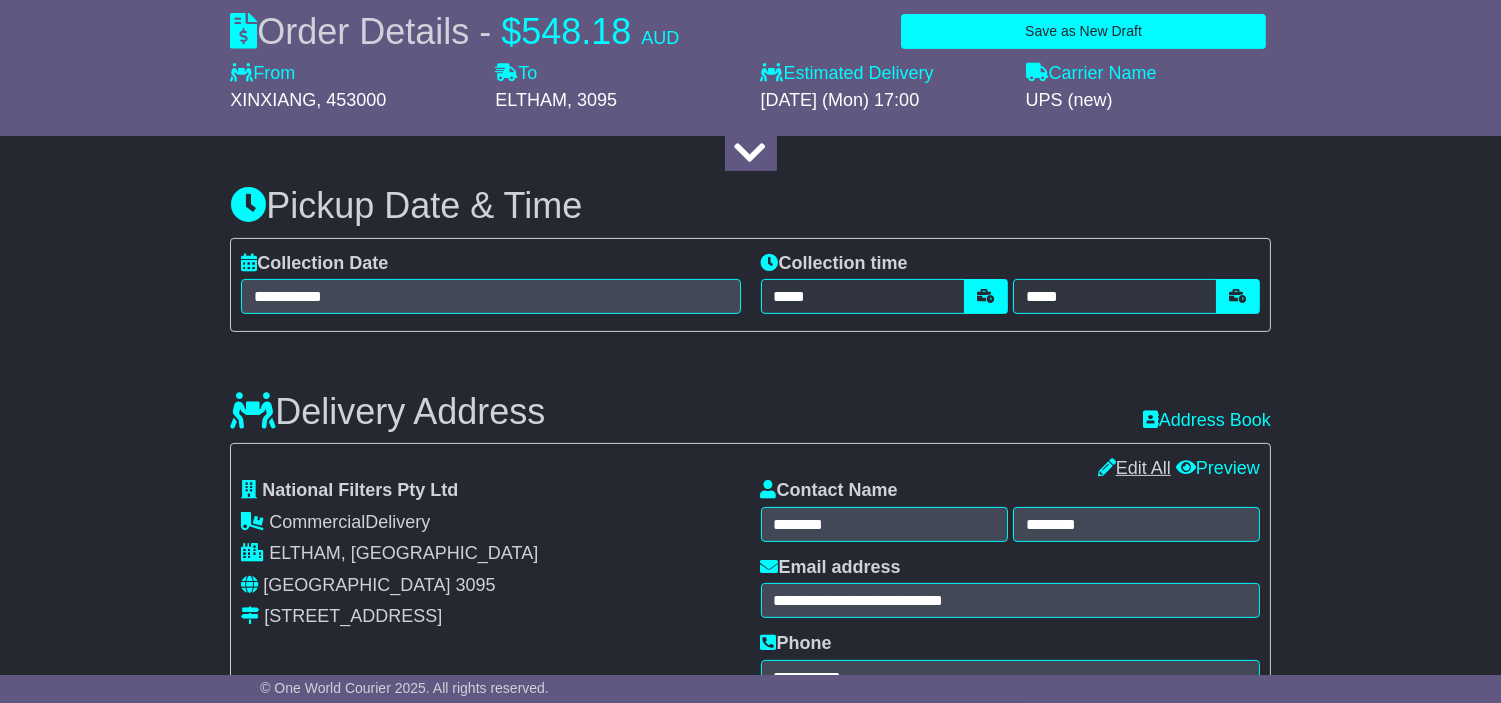 scroll, scrollTop: 1000, scrollLeft: 0, axis: vertical 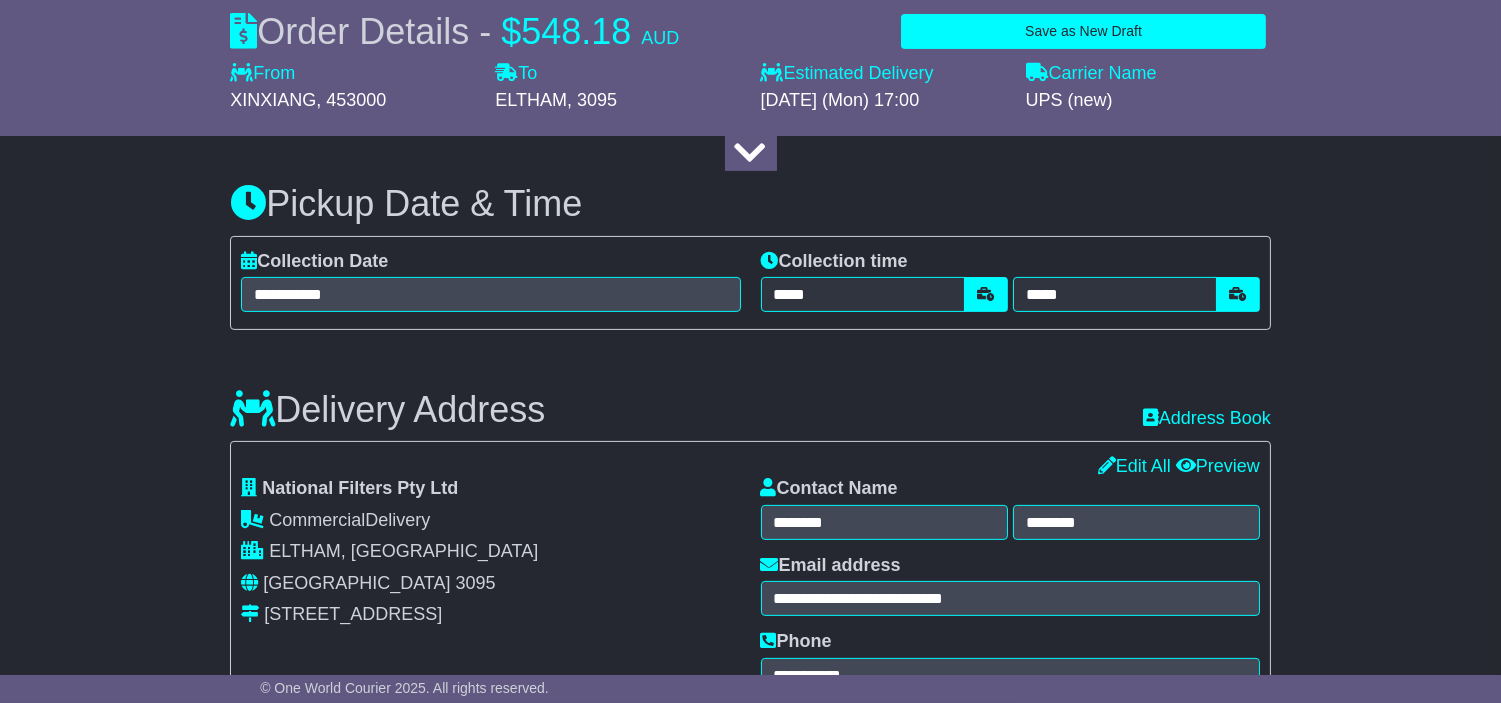 type on "****" 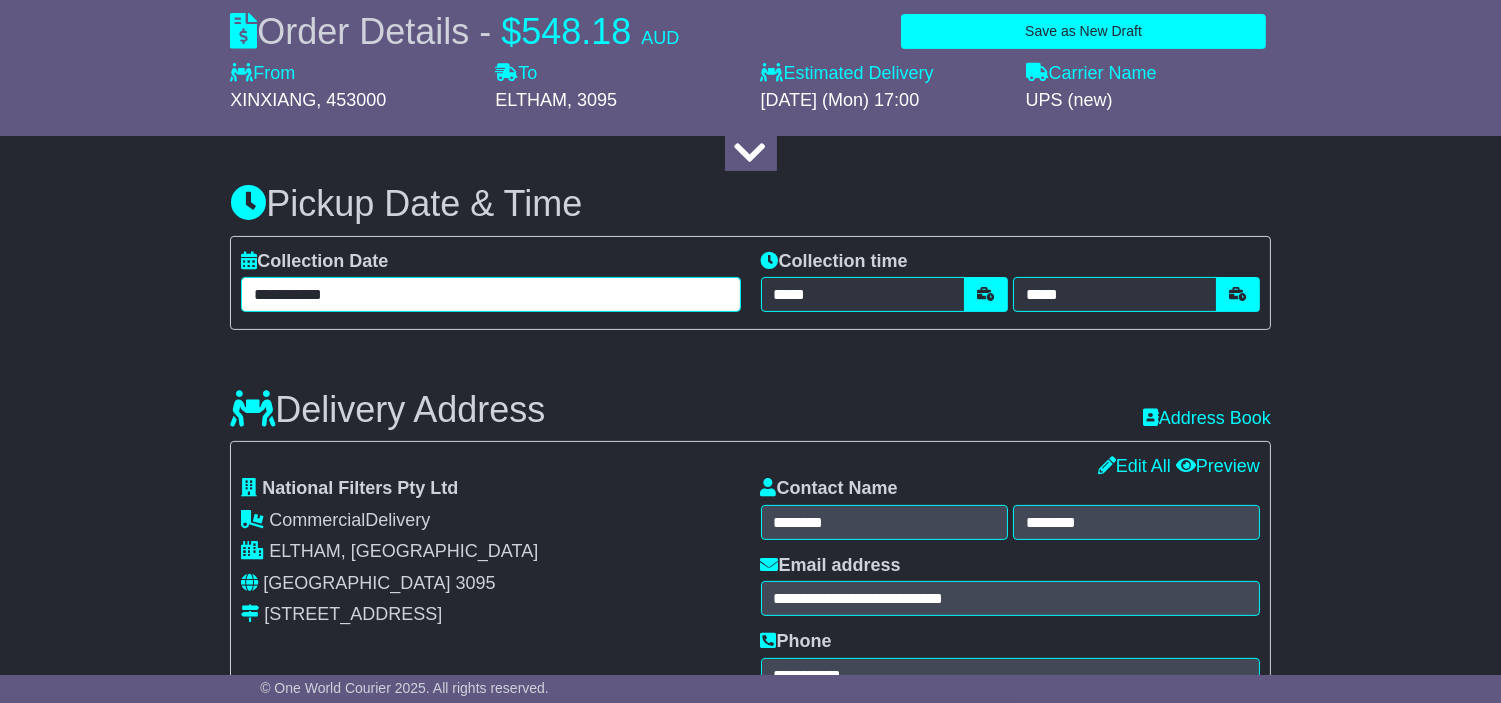 click on "**********" at bounding box center [490, 294] 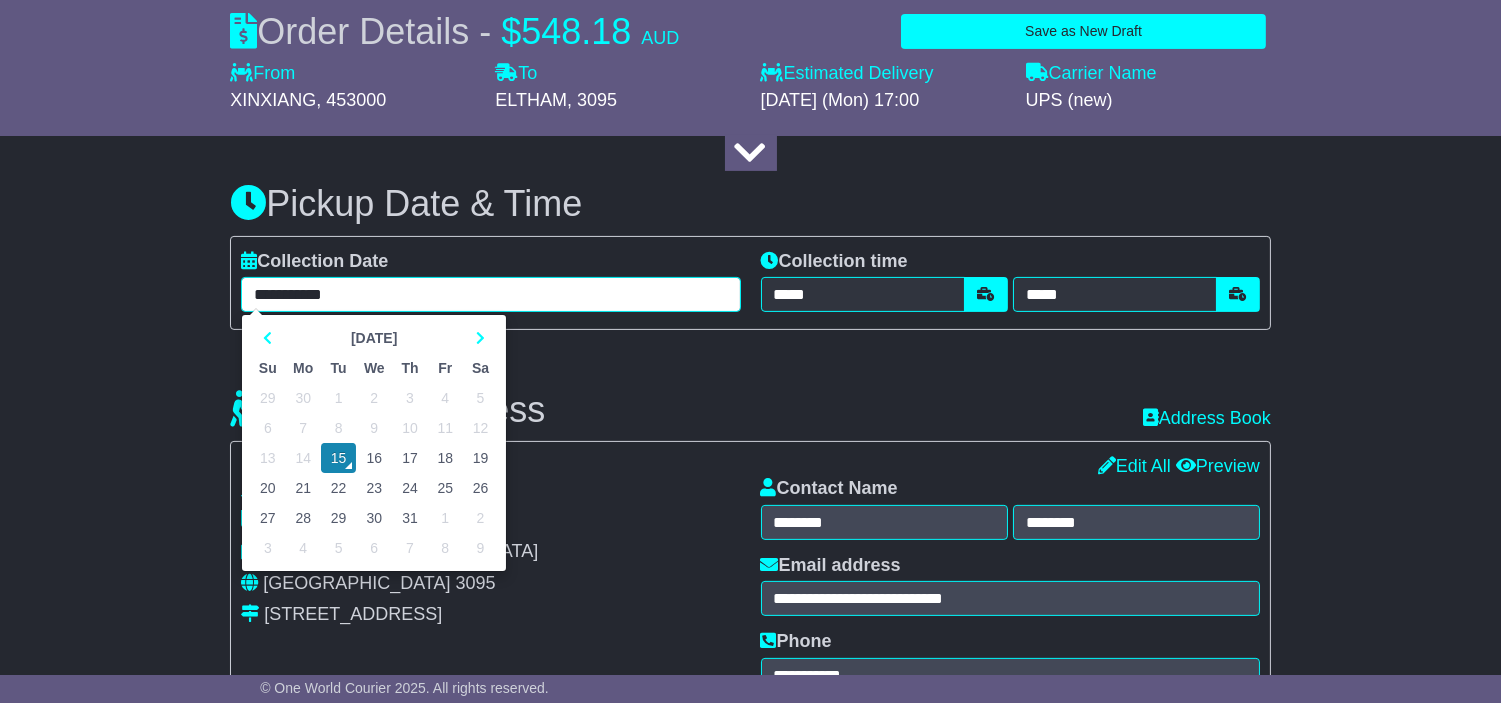 click on "16" at bounding box center (374, 458) 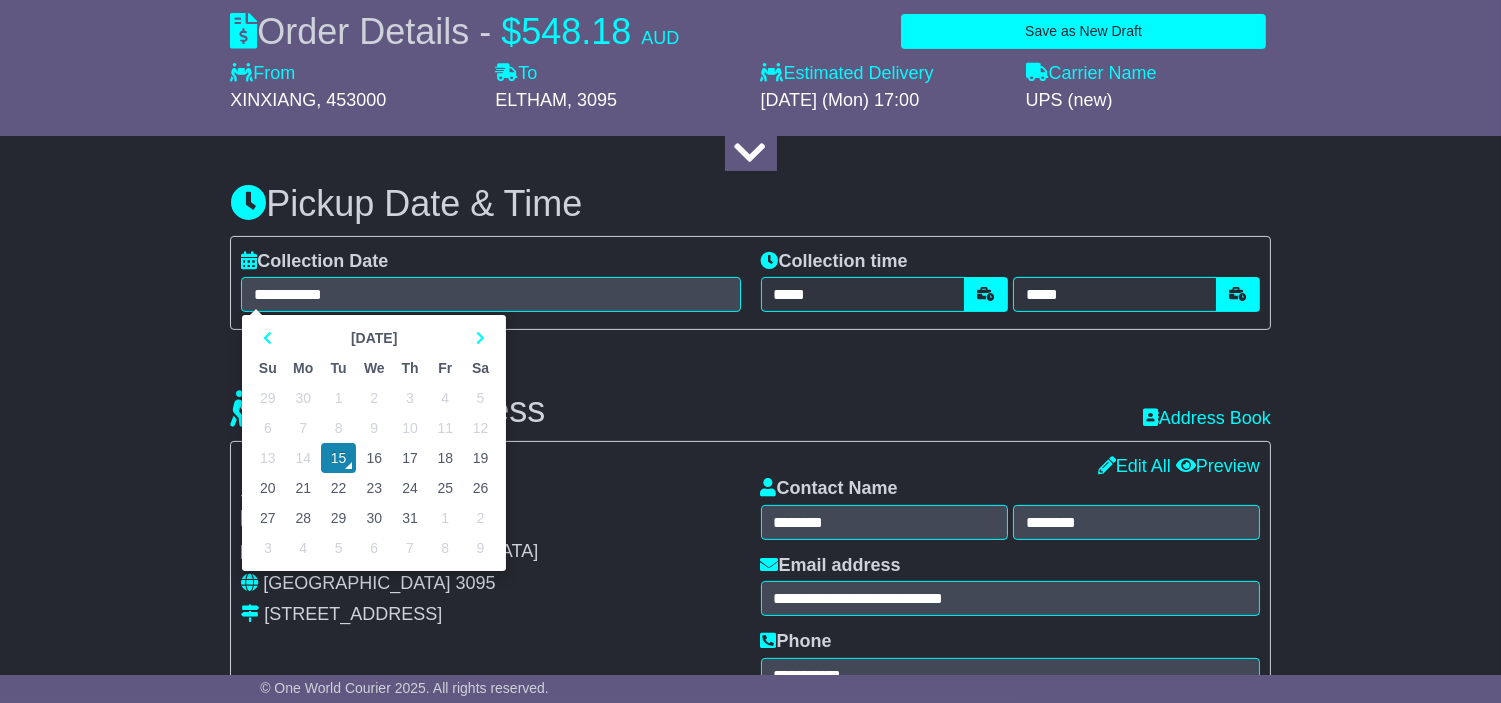 type on "**********" 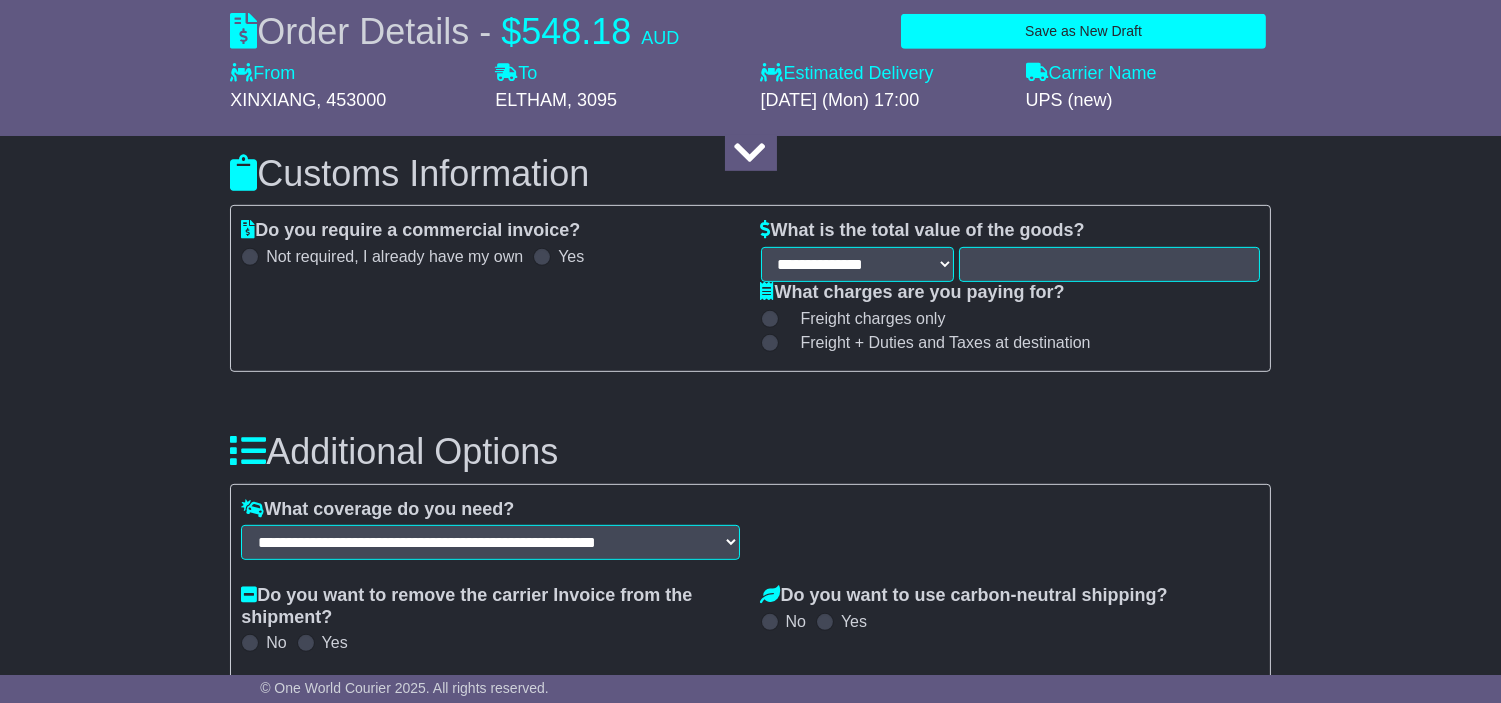 scroll, scrollTop: 1777, scrollLeft: 0, axis: vertical 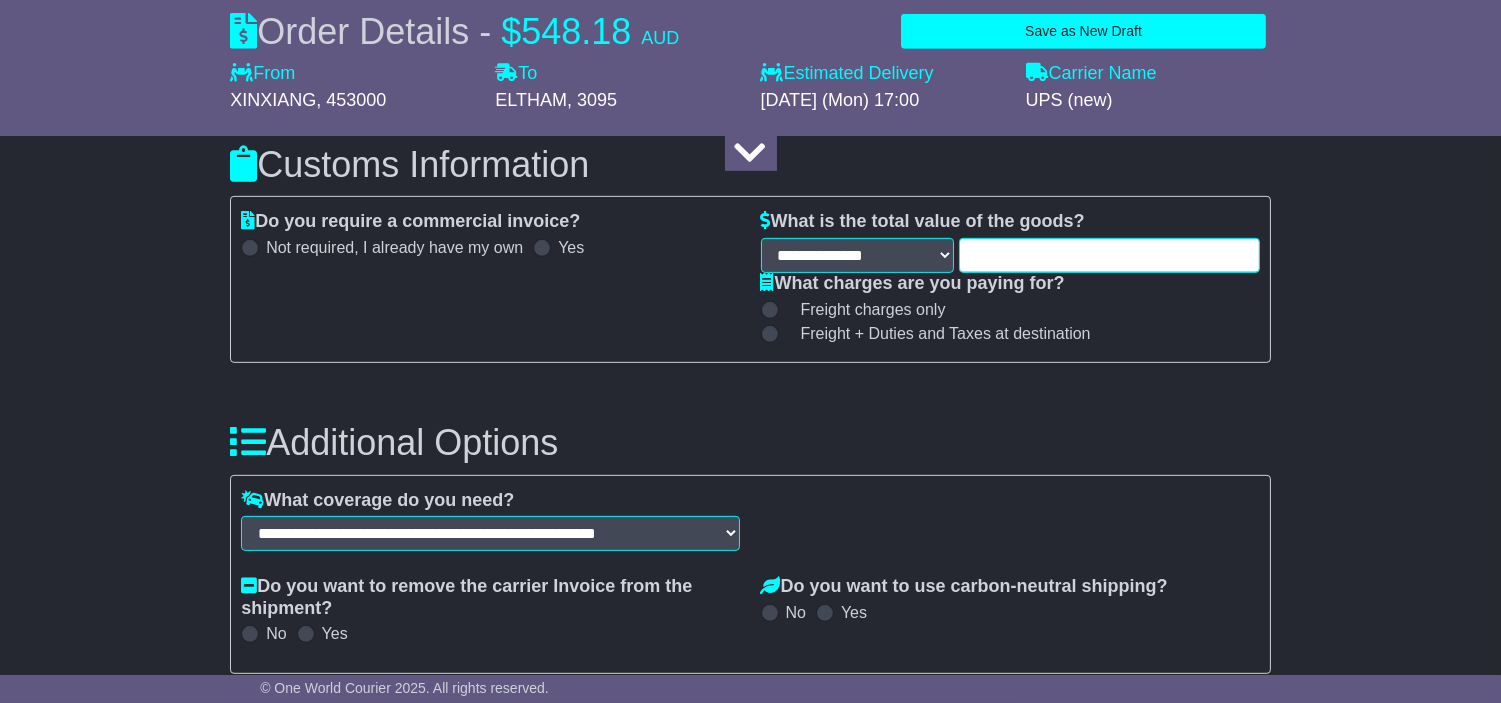 click at bounding box center (1109, 255) 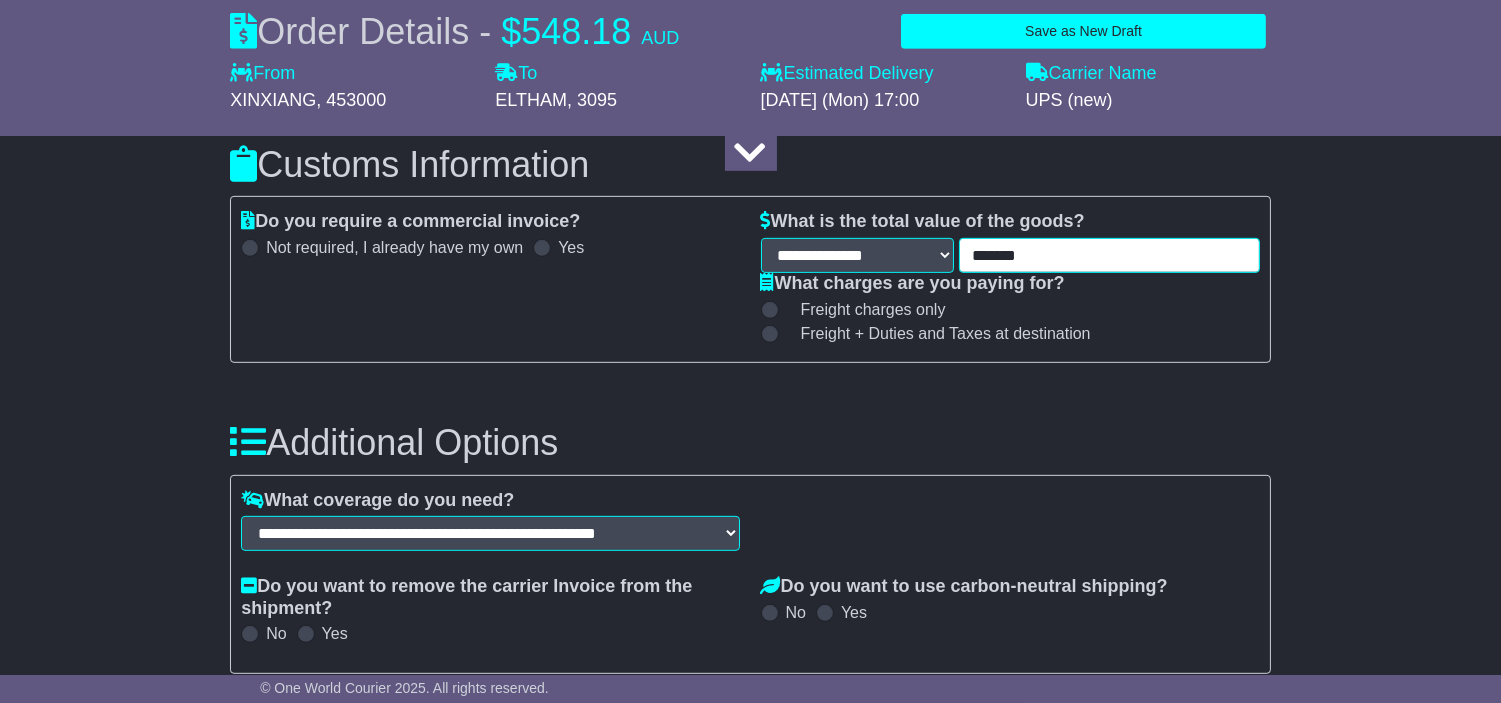 type on "*******" 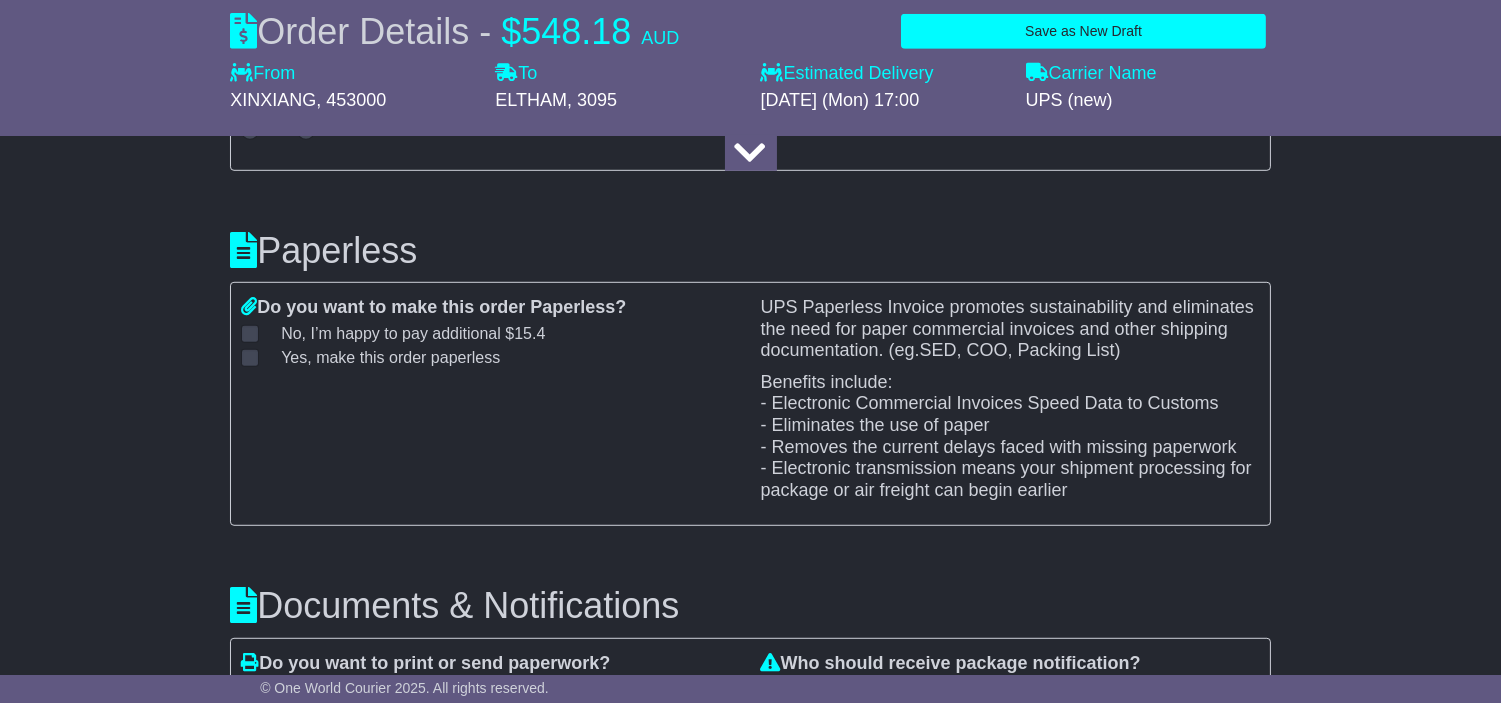 scroll, scrollTop: 2333, scrollLeft: 0, axis: vertical 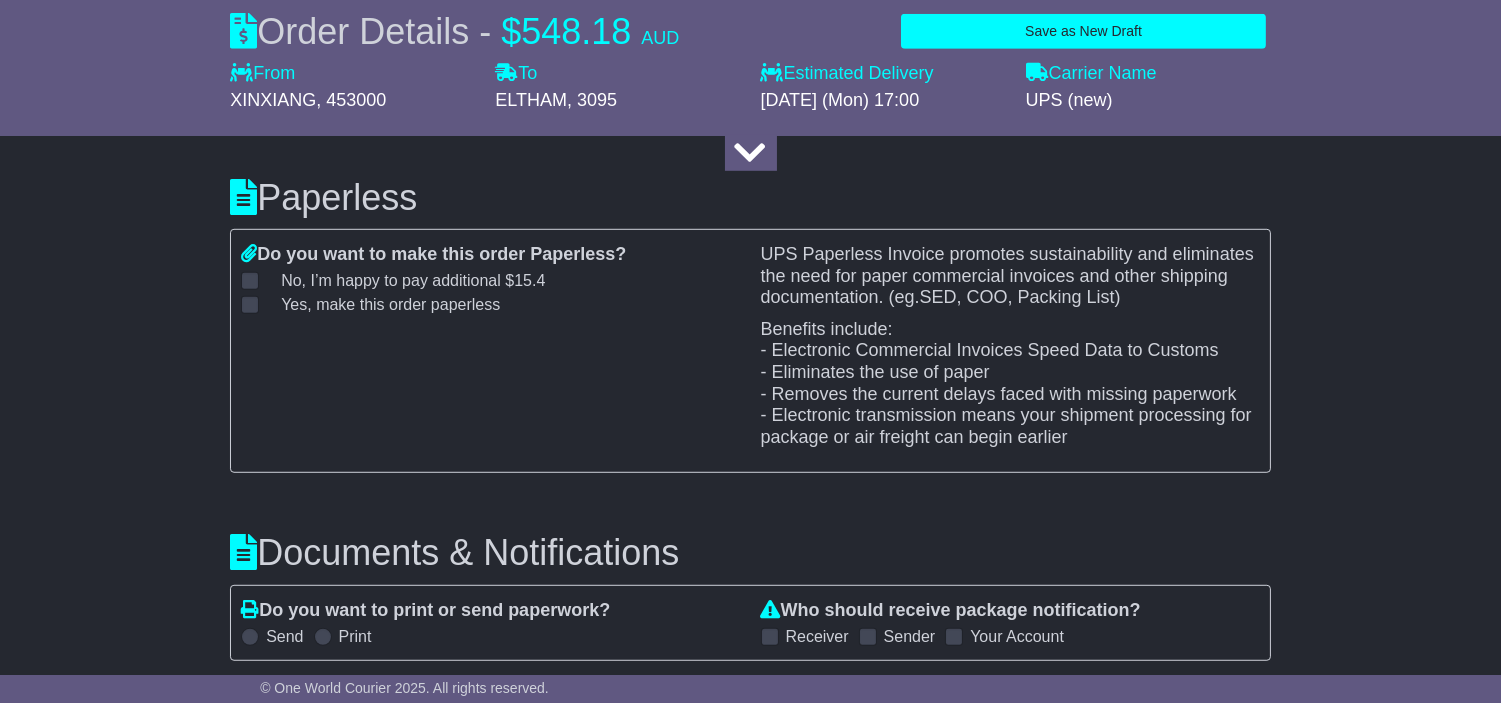 click at bounding box center [250, 305] 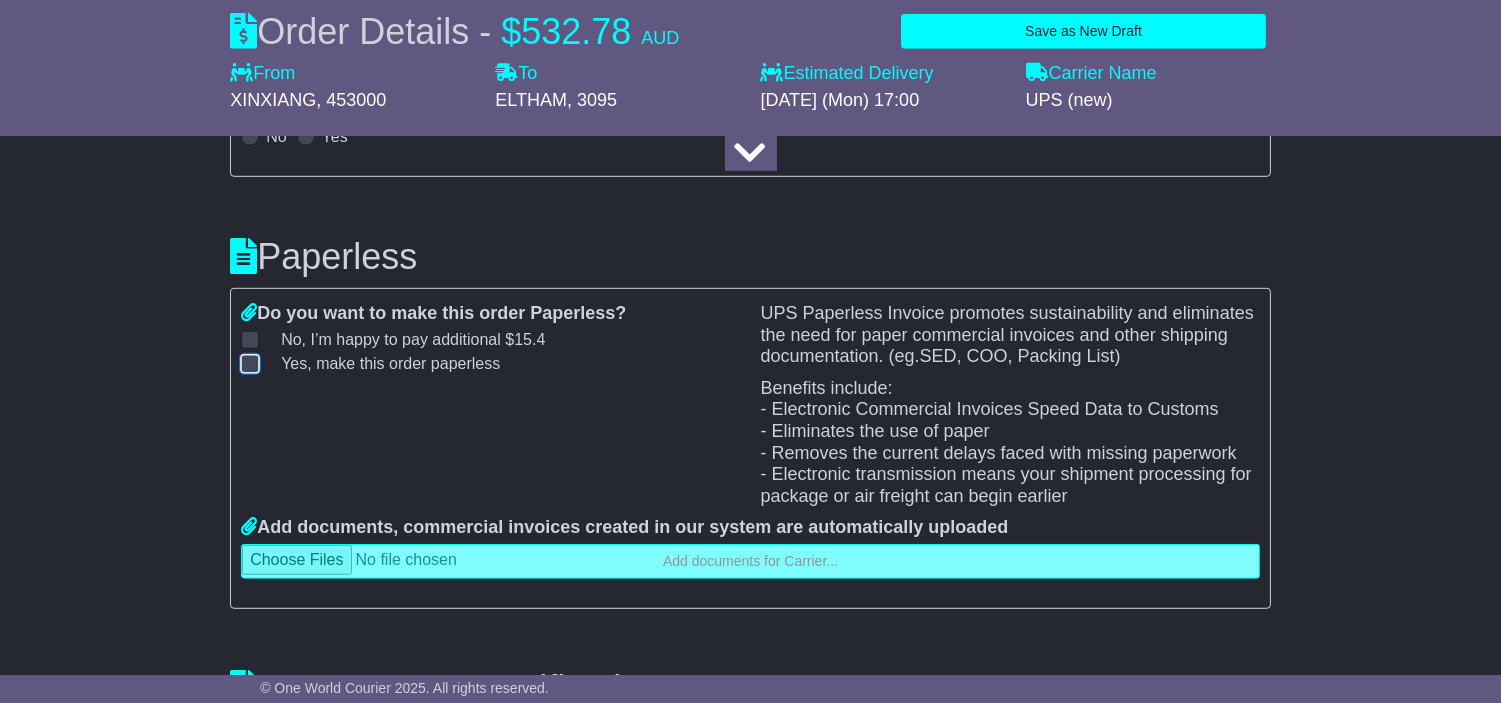 scroll, scrollTop: 2222, scrollLeft: 0, axis: vertical 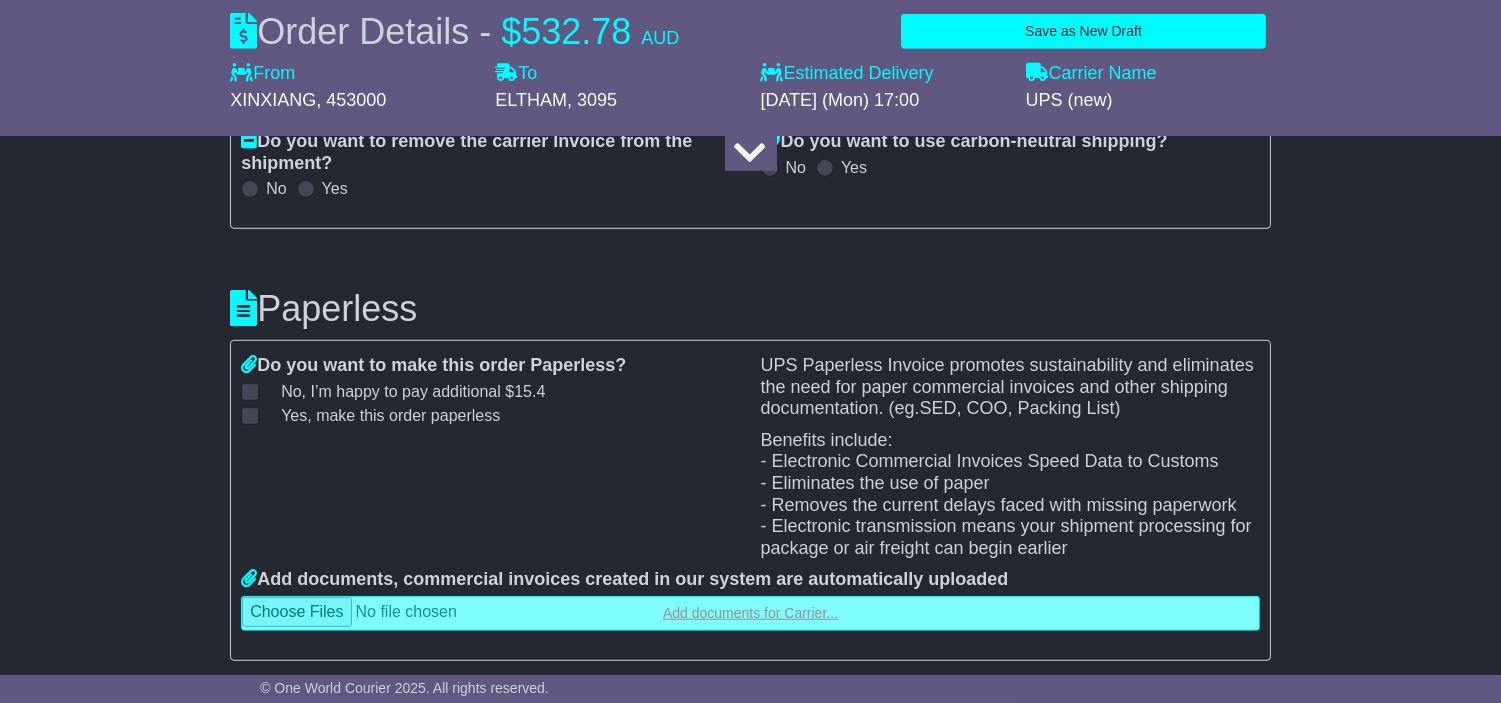 click at bounding box center [750, 613] 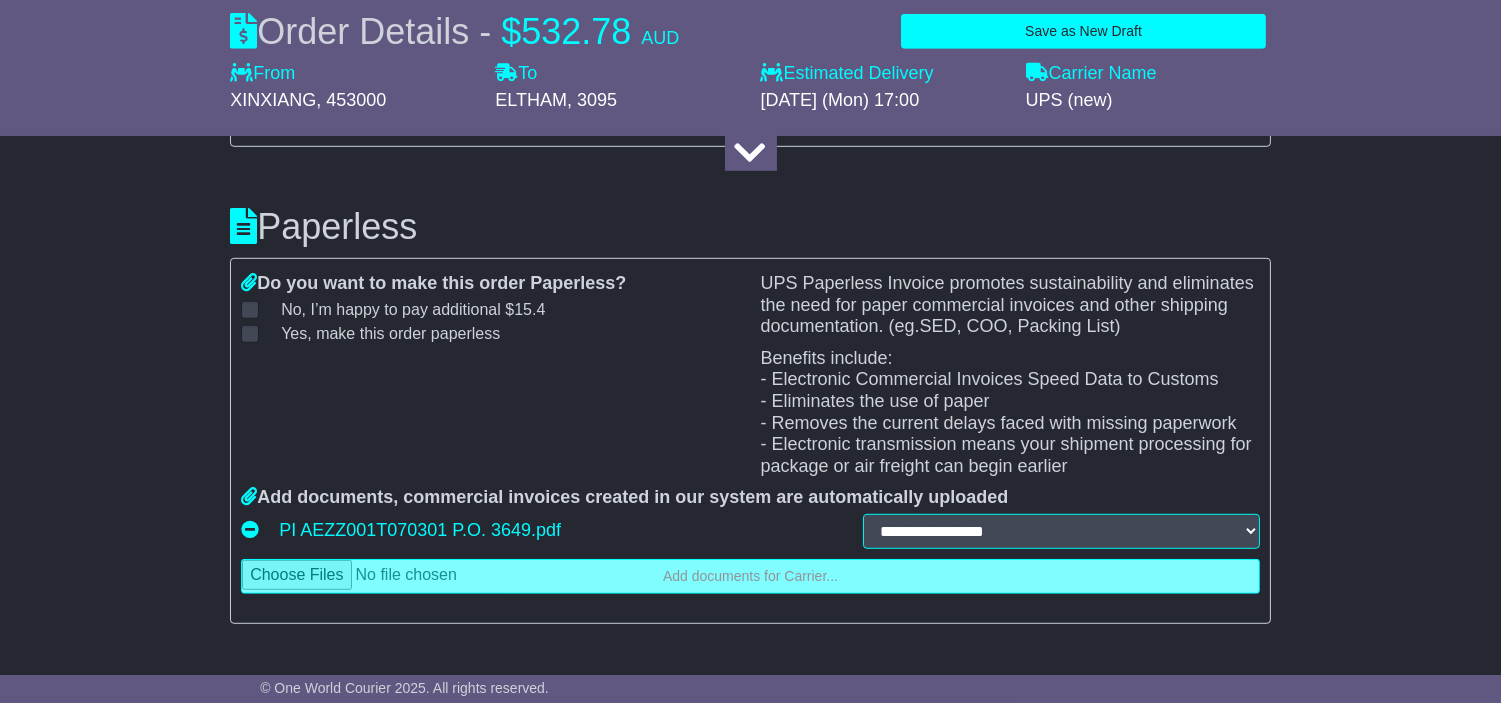 scroll, scrollTop: 2444, scrollLeft: 0, axis: vertical 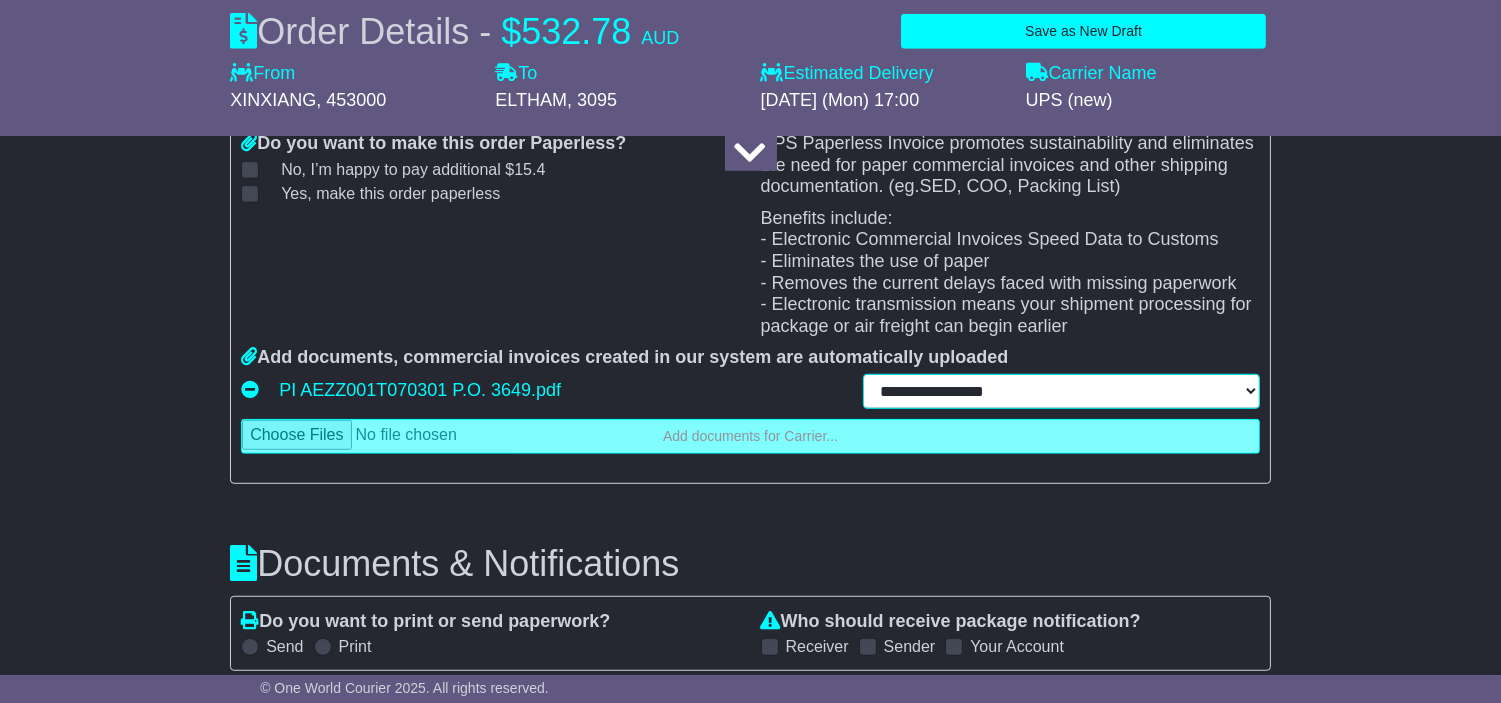 click on "**********" at bounding box center (1061, 391) 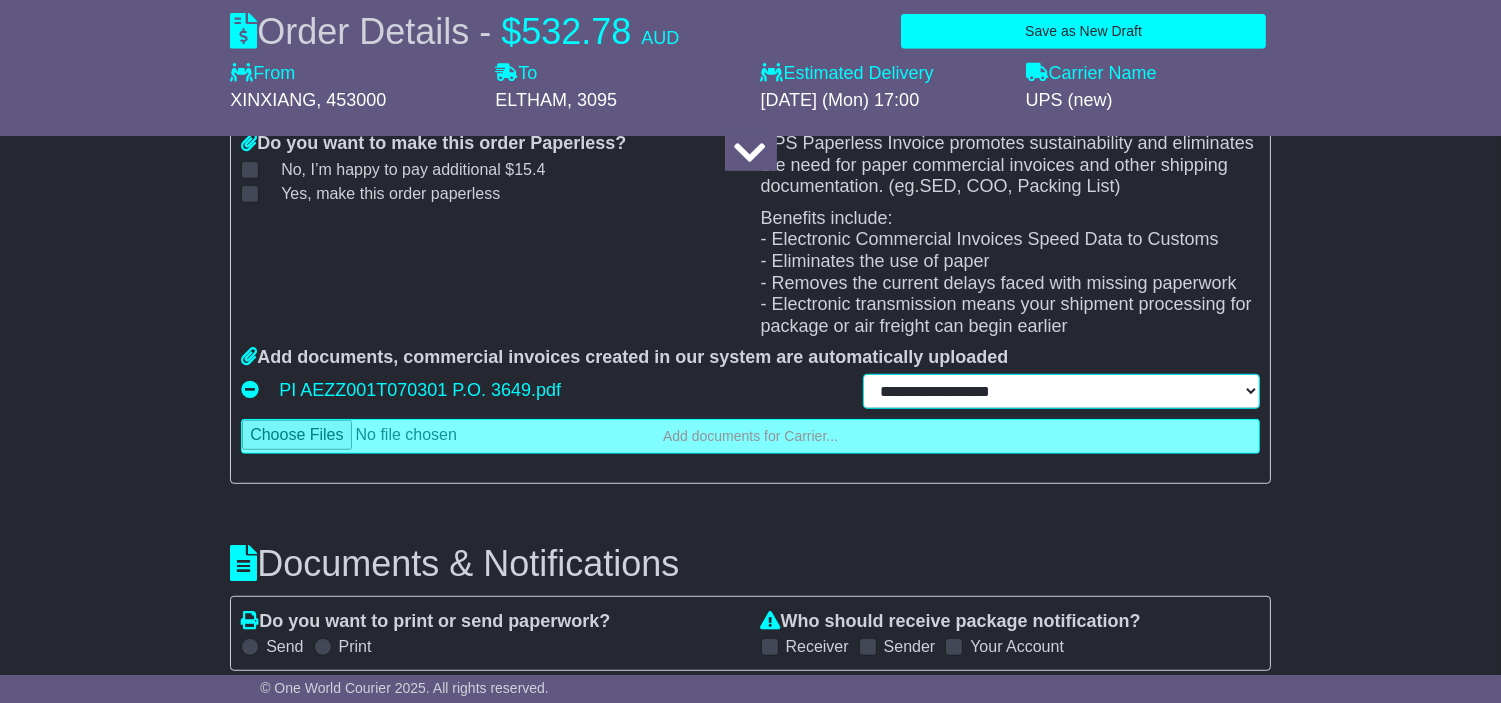 click on "**********" at bounding box center (1061, 391) 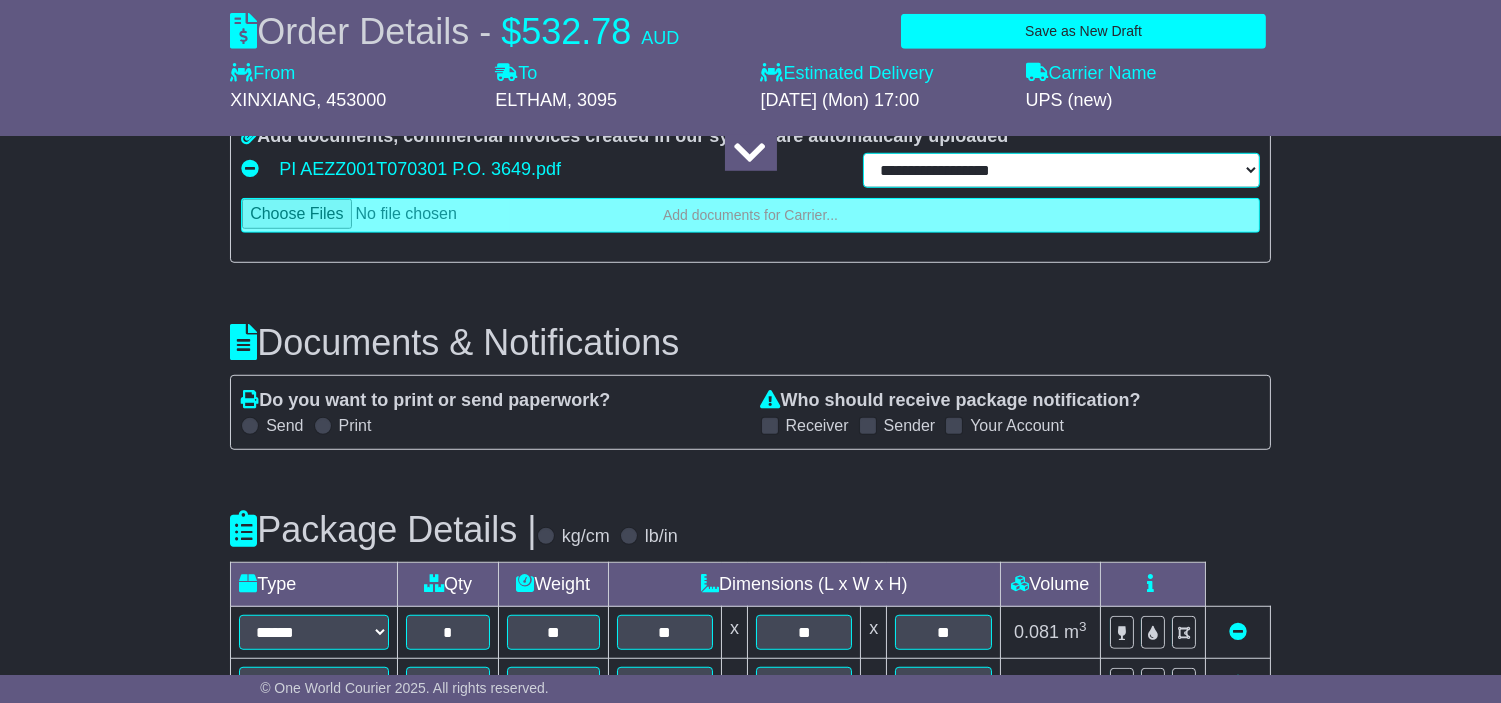 scroll, scrollTop: 2666, scrollLeft: 0, axis: vertical 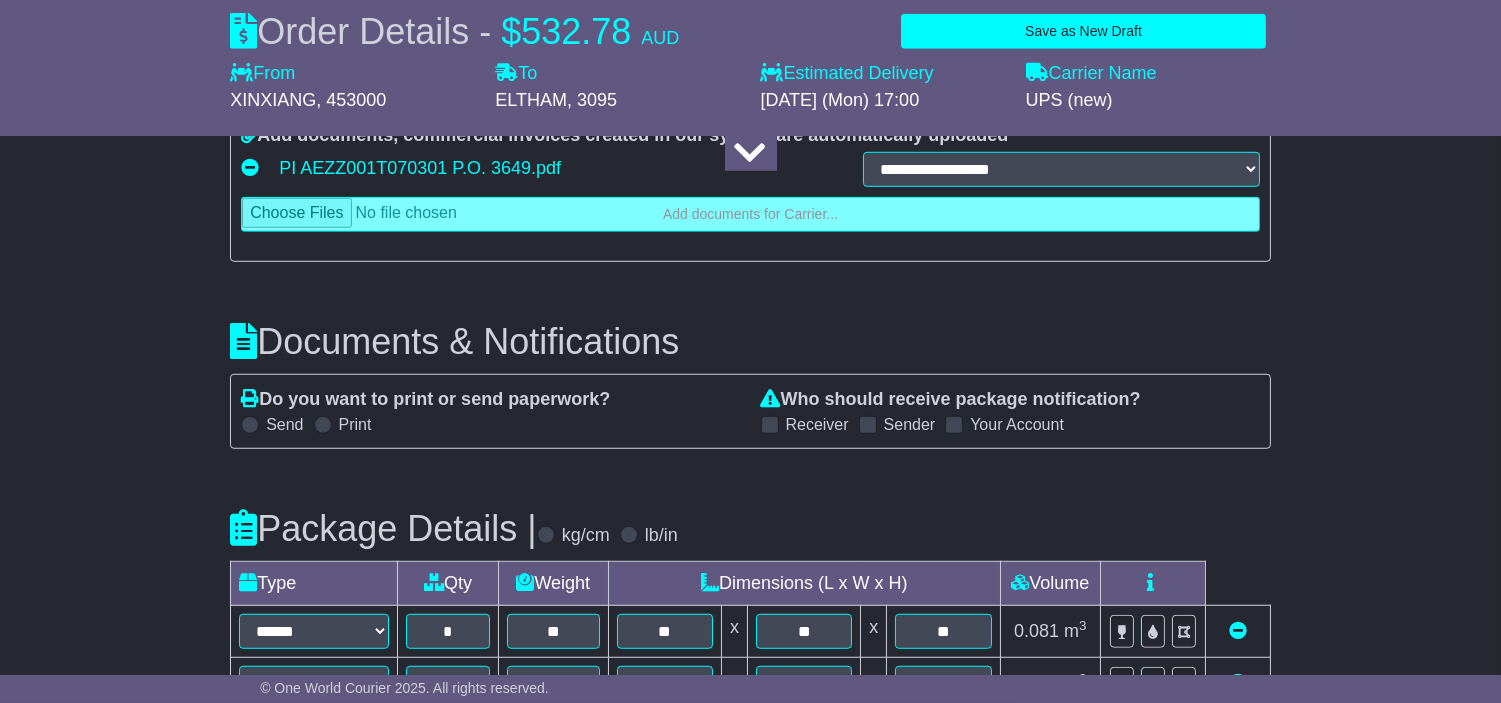 click at bounding box center (250, 425) 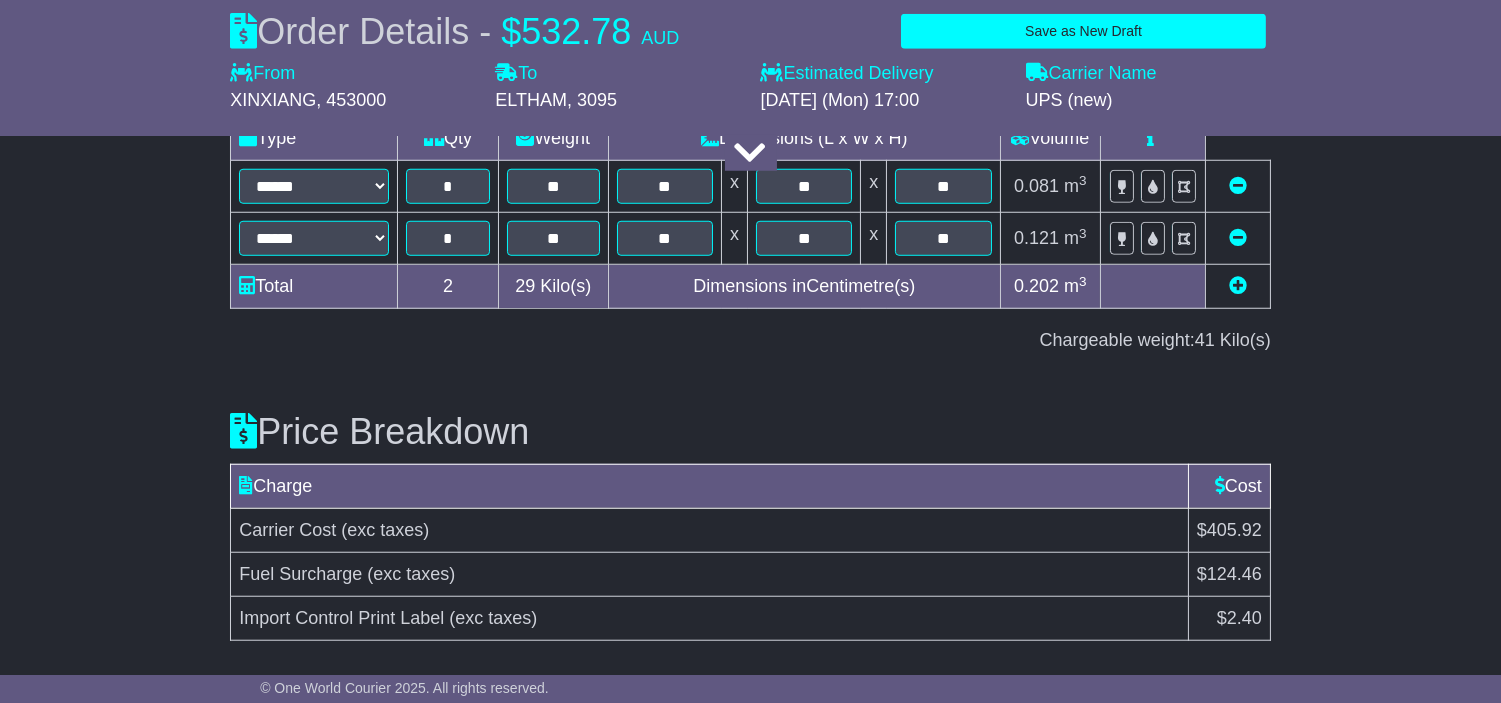 scroll, scrollTop: 3177, scrollLeft: 0, axis: vertical 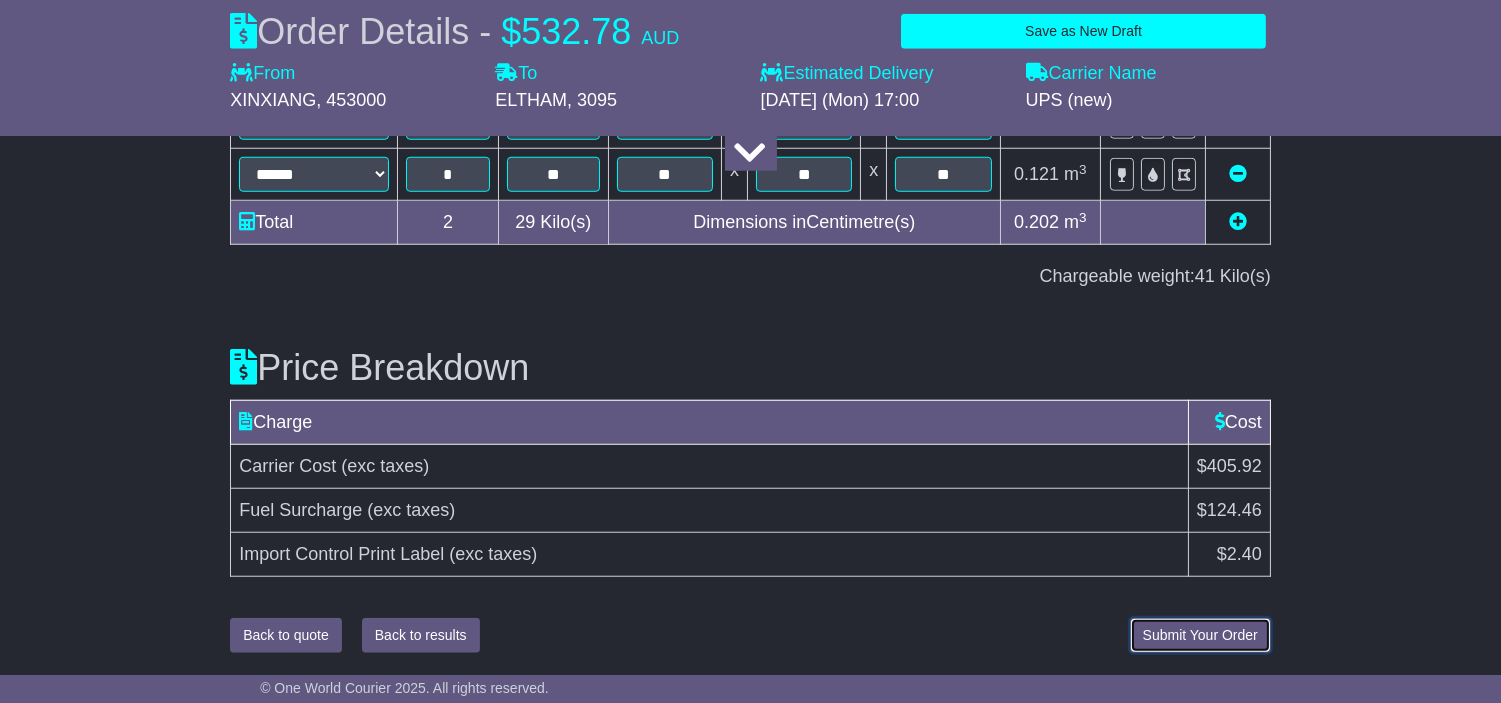 click on "Submit Your Order" at bounding box center (1200, 635) 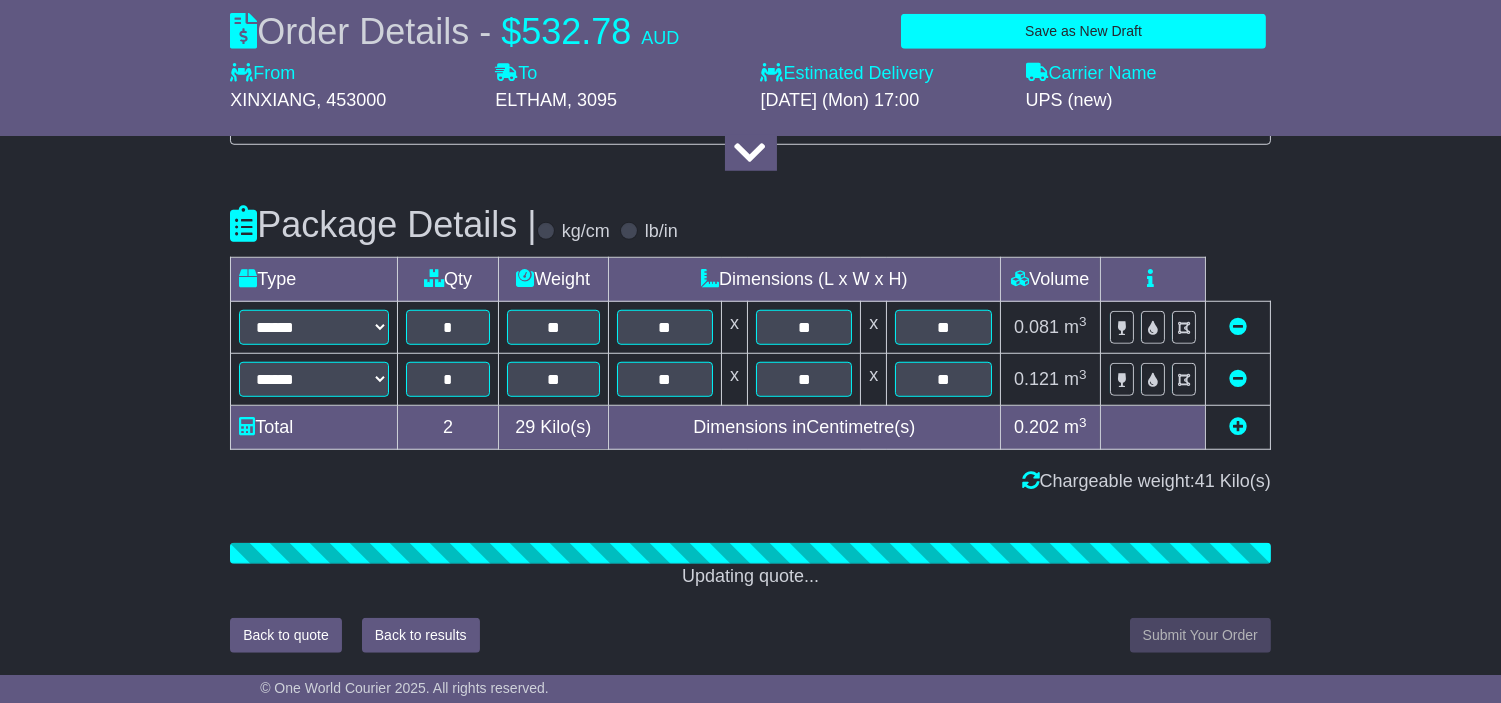 scroll, scrollTop: 3177, scrollLeft: 0, axis: vertical 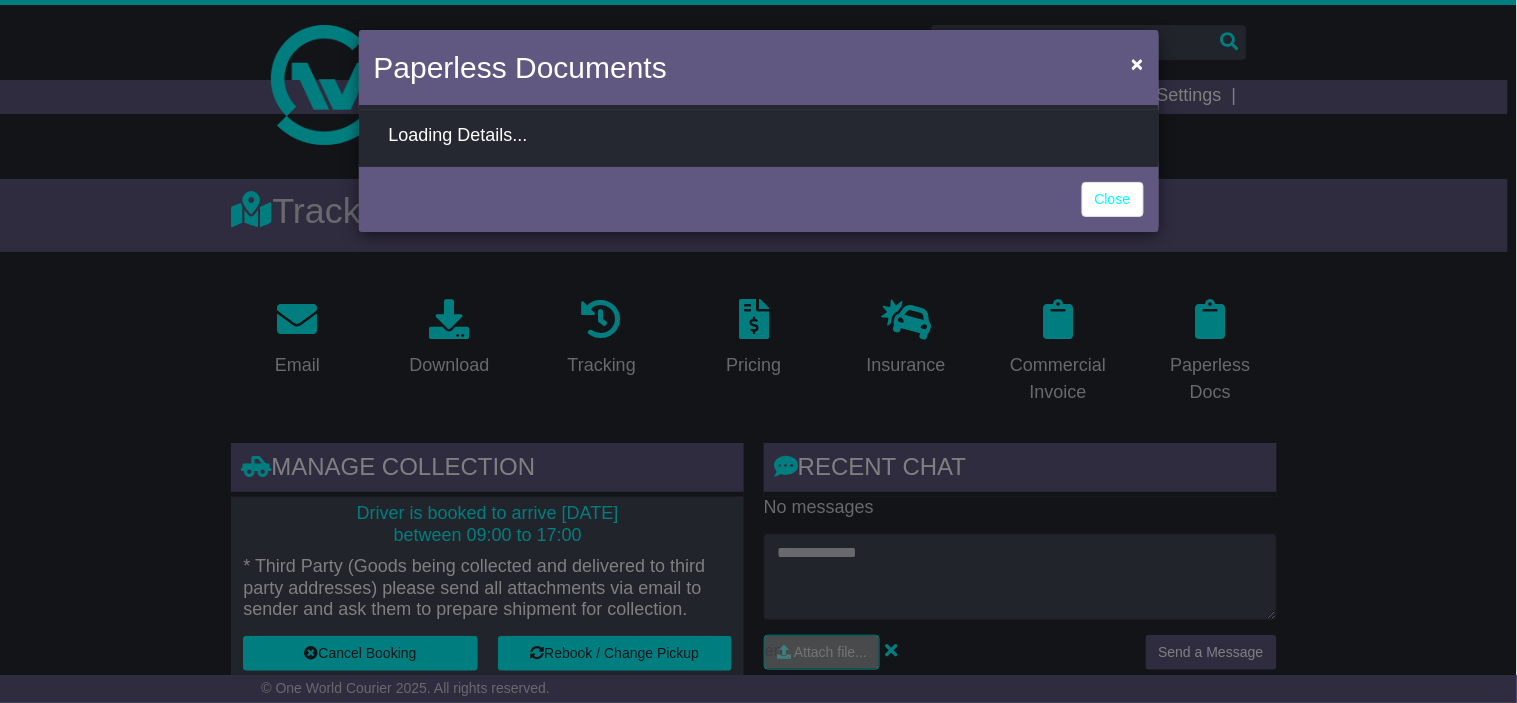 select on "**********" 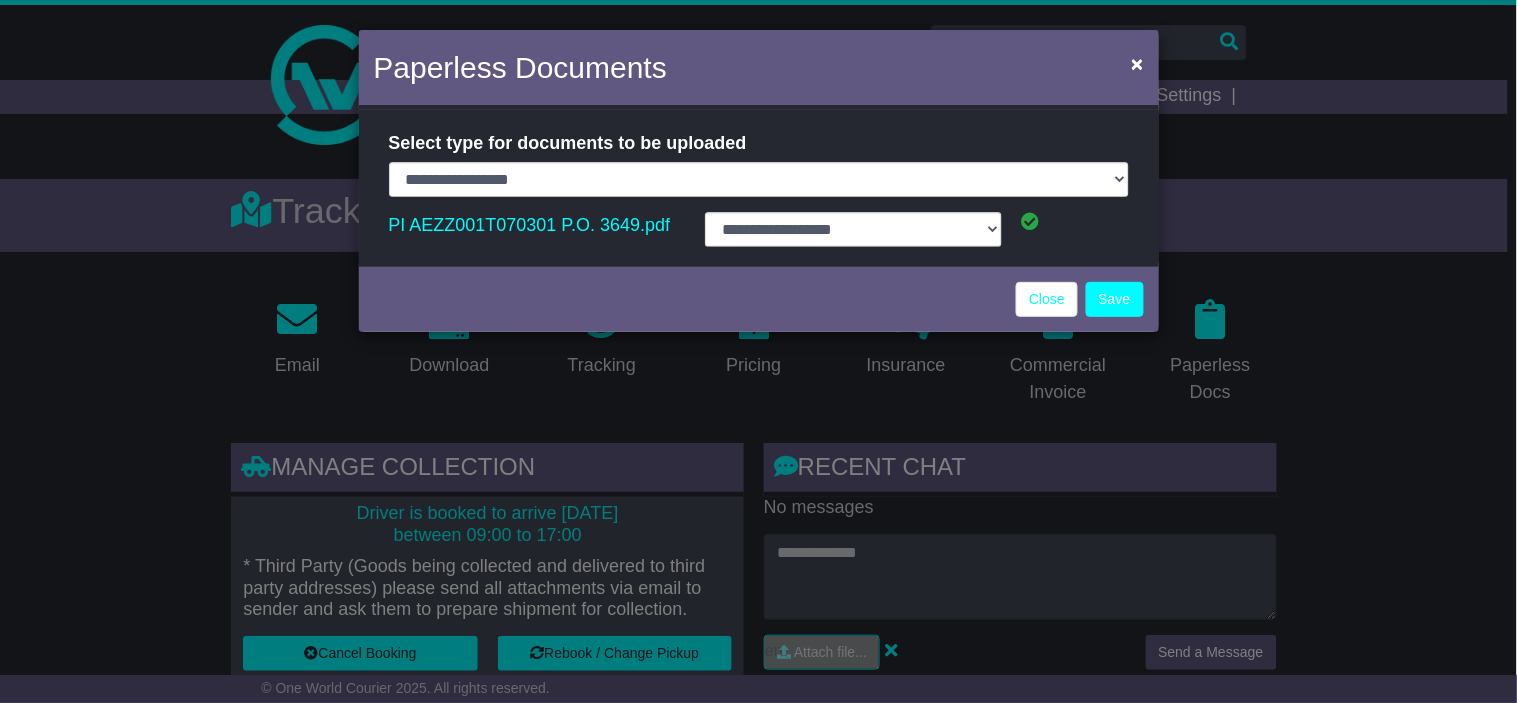 scroll, scrollTop: 0, scrollLeft: 0, axis: both 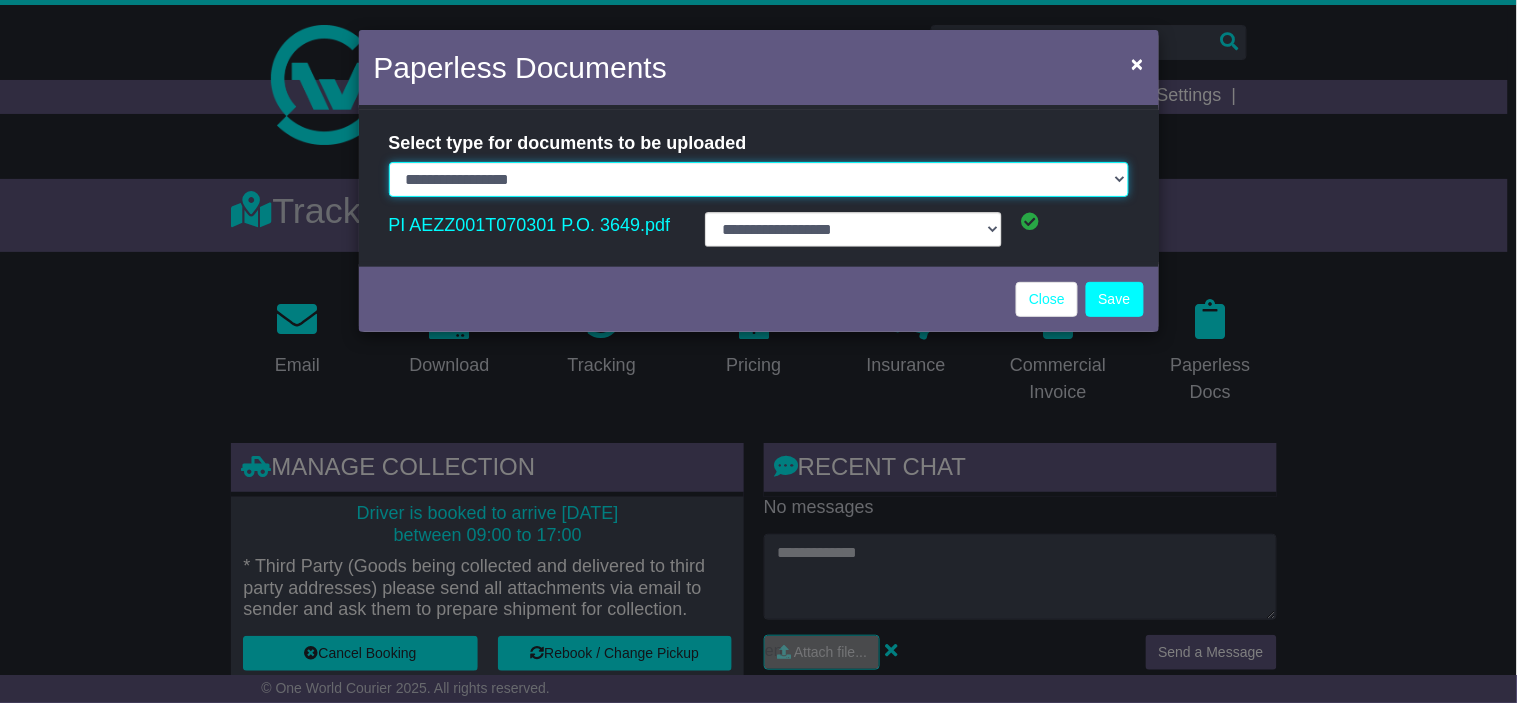 click on "**********" at bounding box center [759, 179] 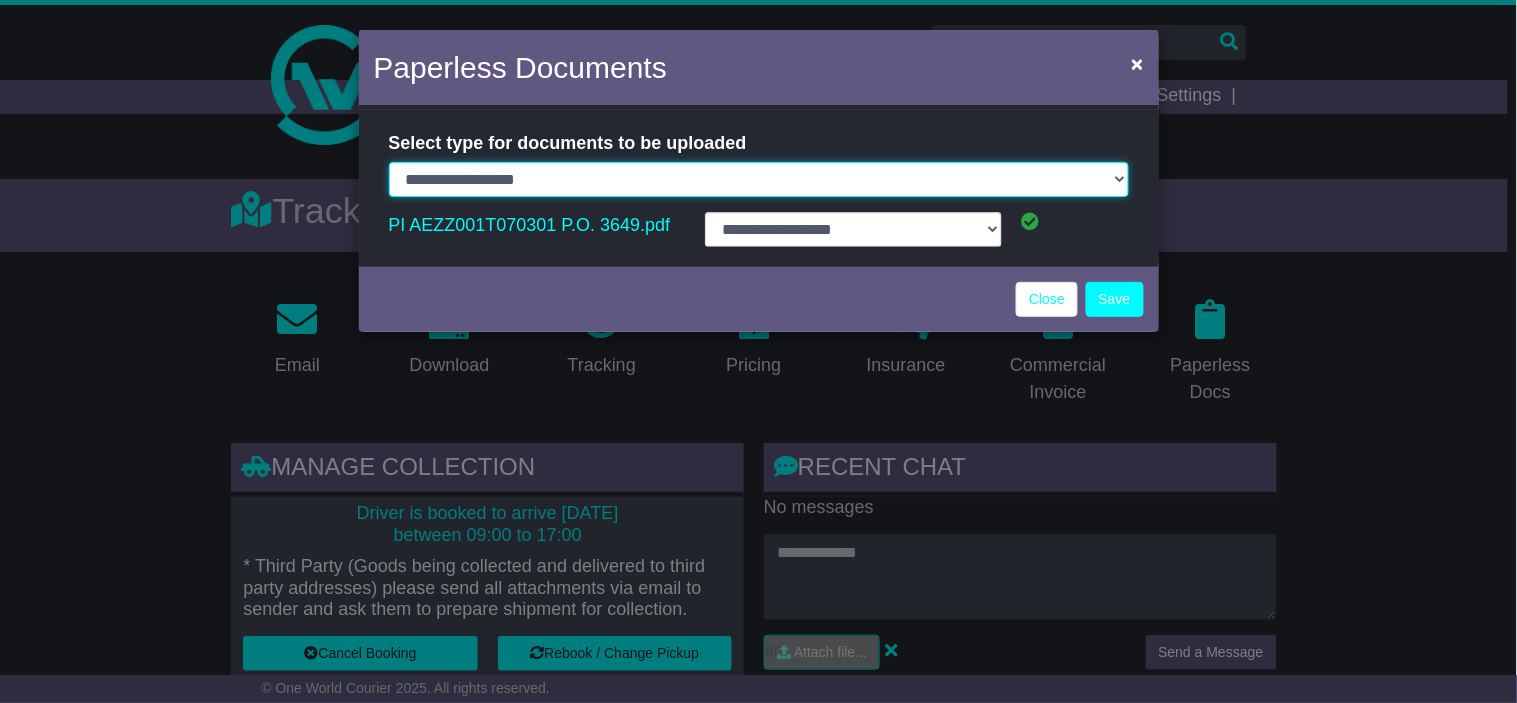 click on "**********" at bounding box center (759, 179) 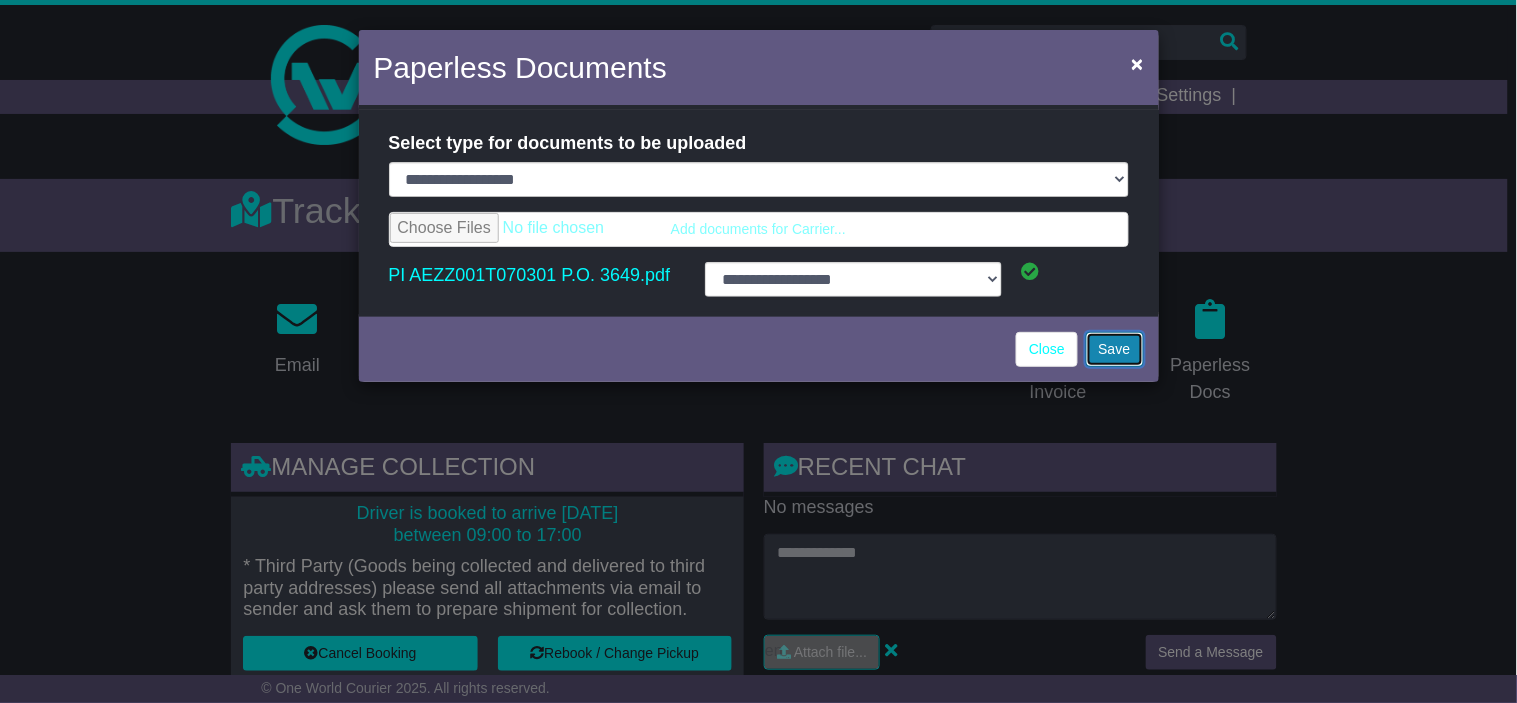 click on "Save" at bounding box center (1115, 349) 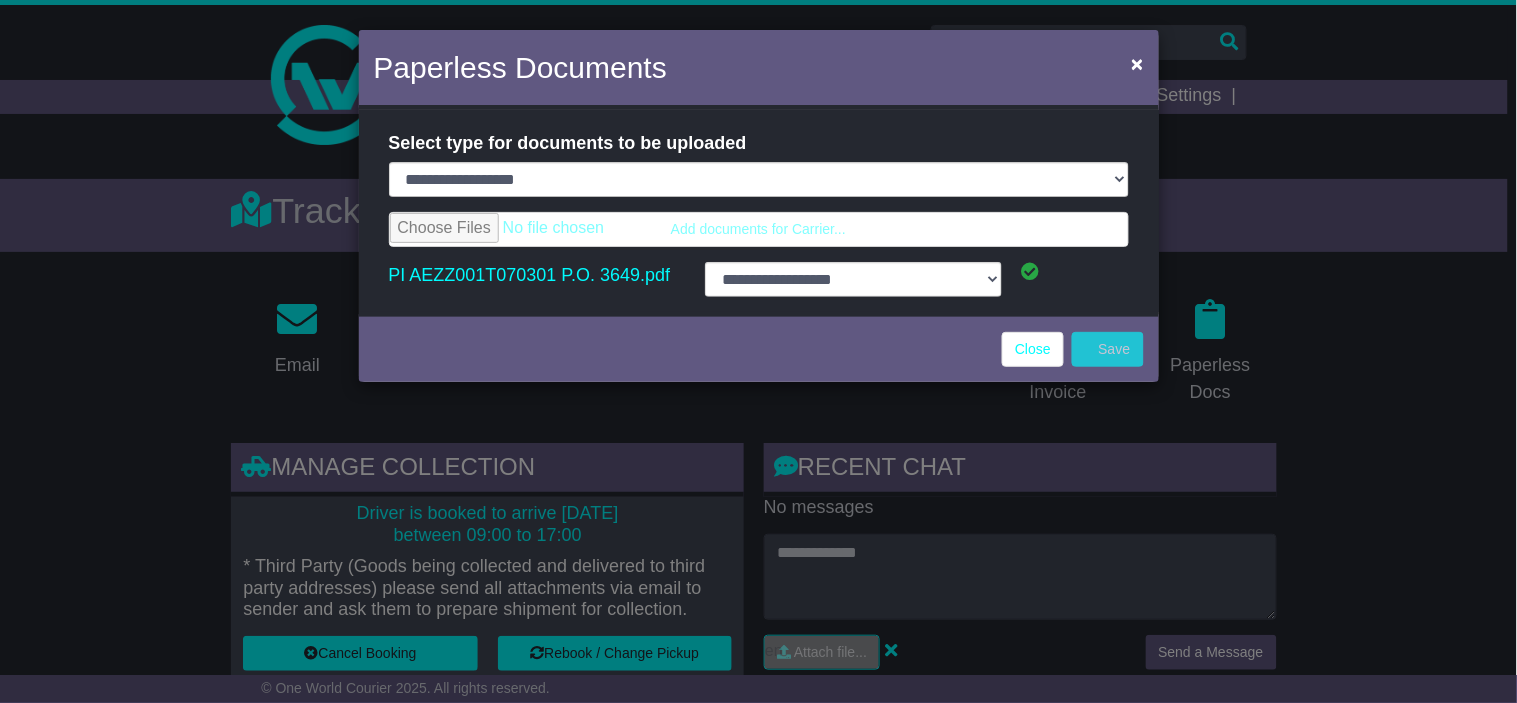 select on "**********" 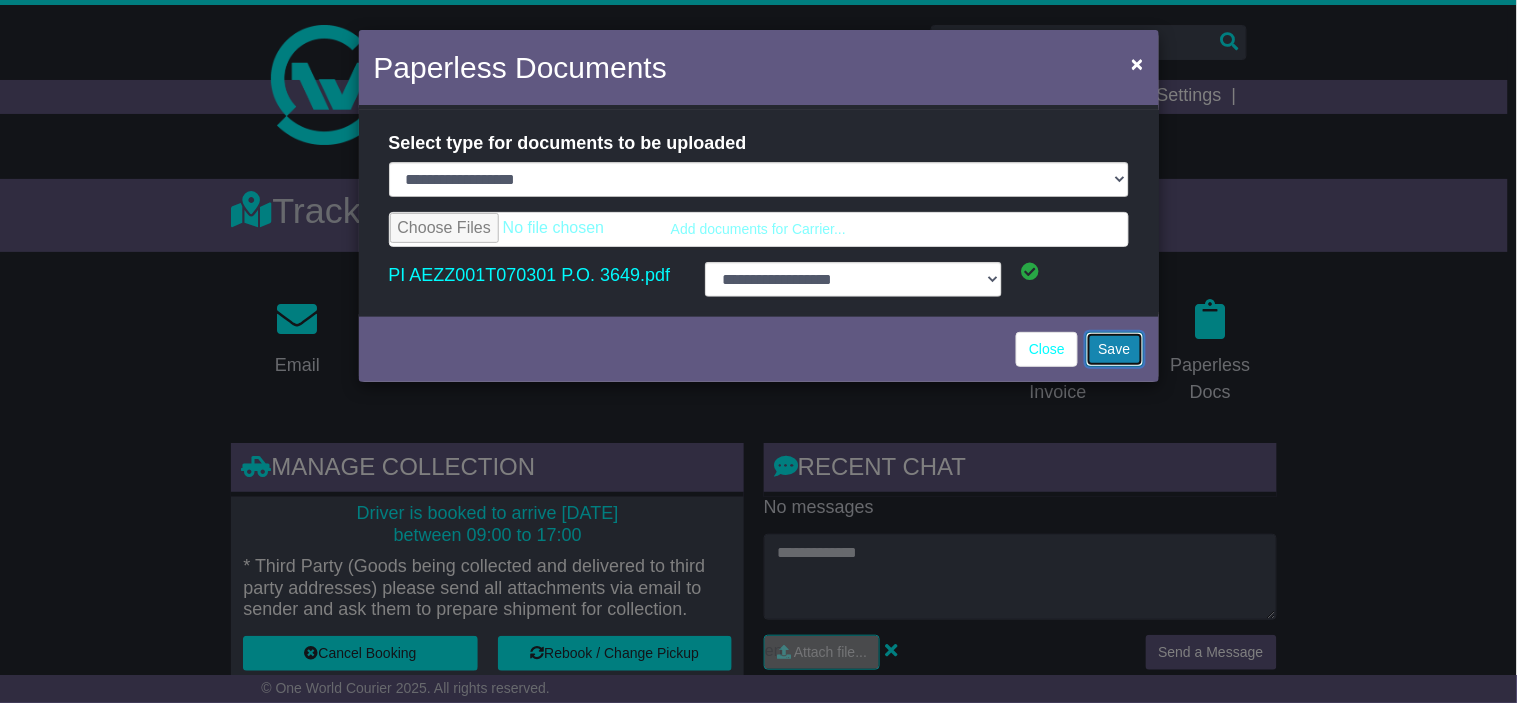 click on "Save" at bounding box center (1115, 349) 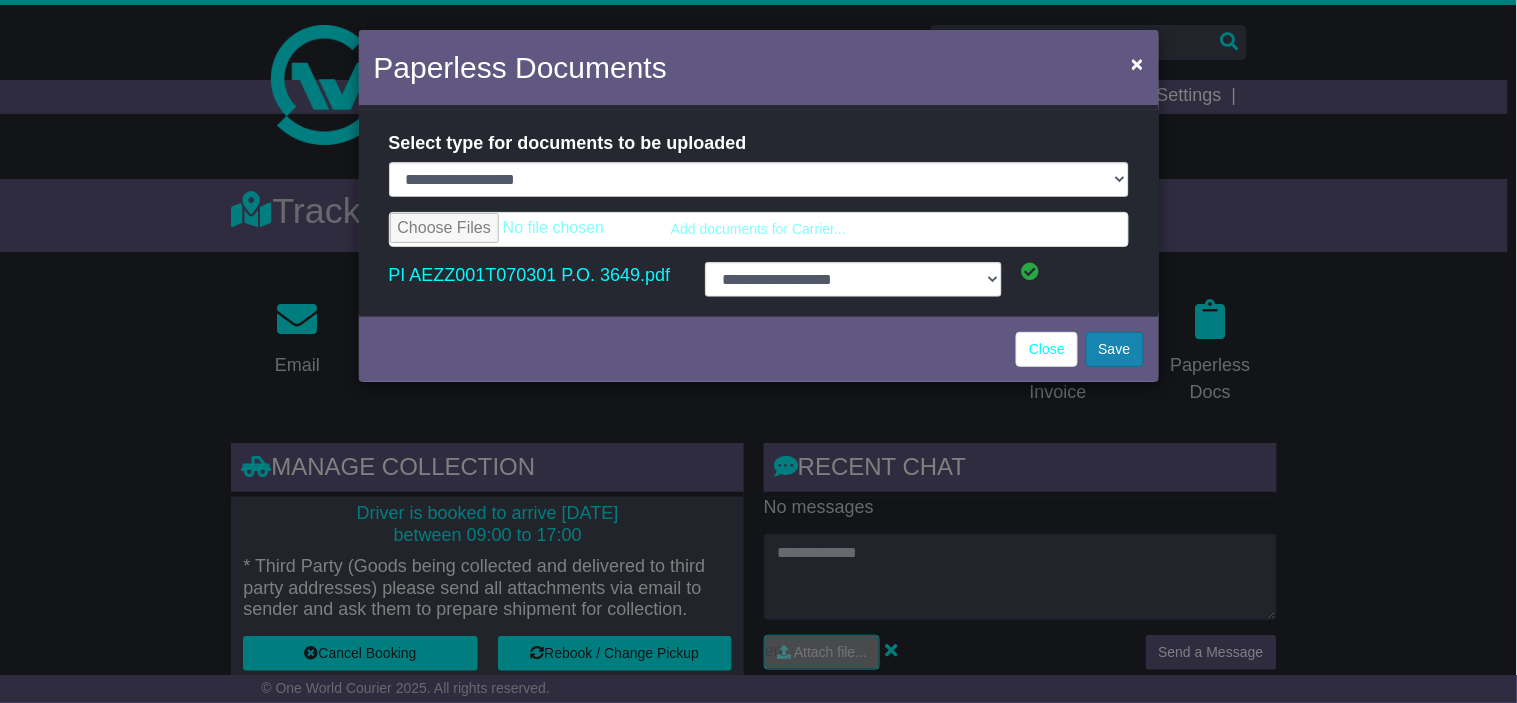 select on "**********" 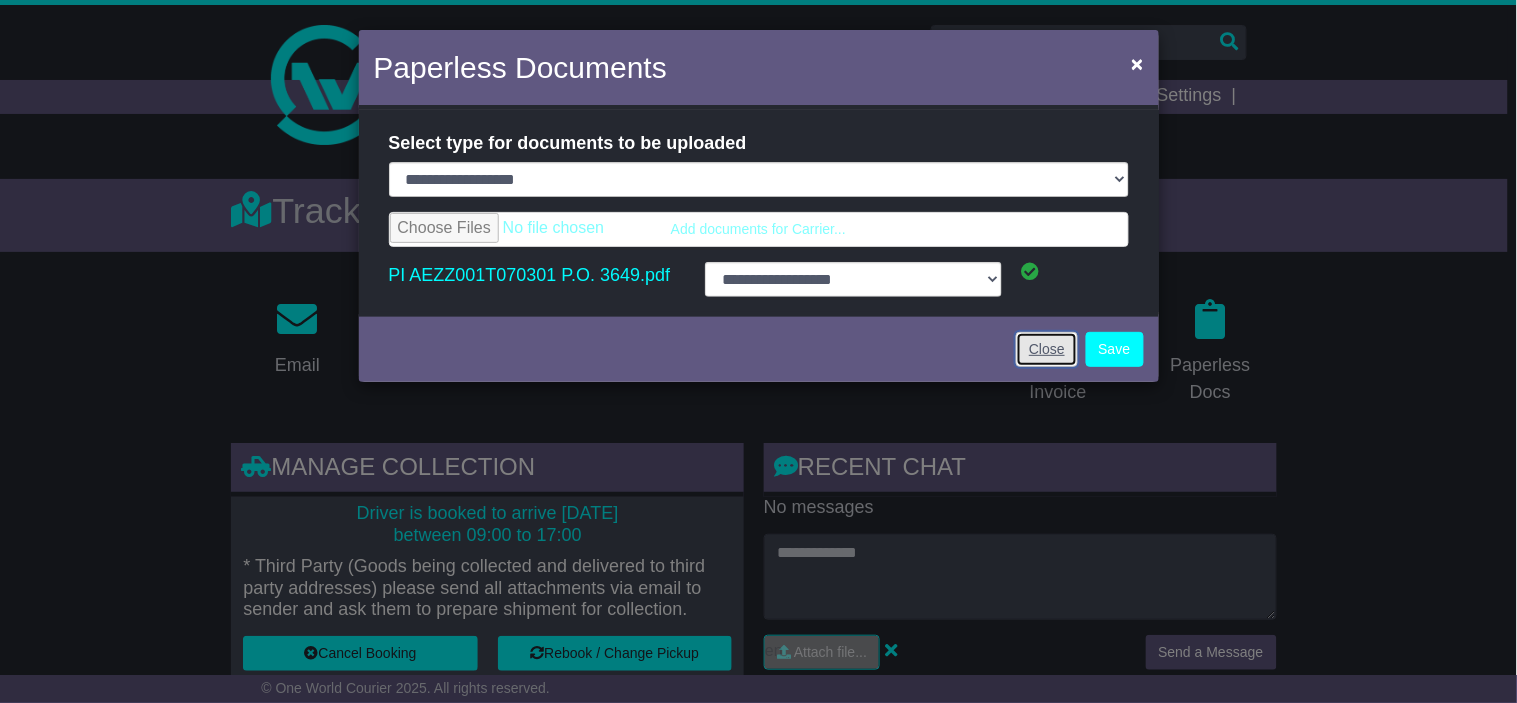 click on "Close" at bounding box center [1047, 349] 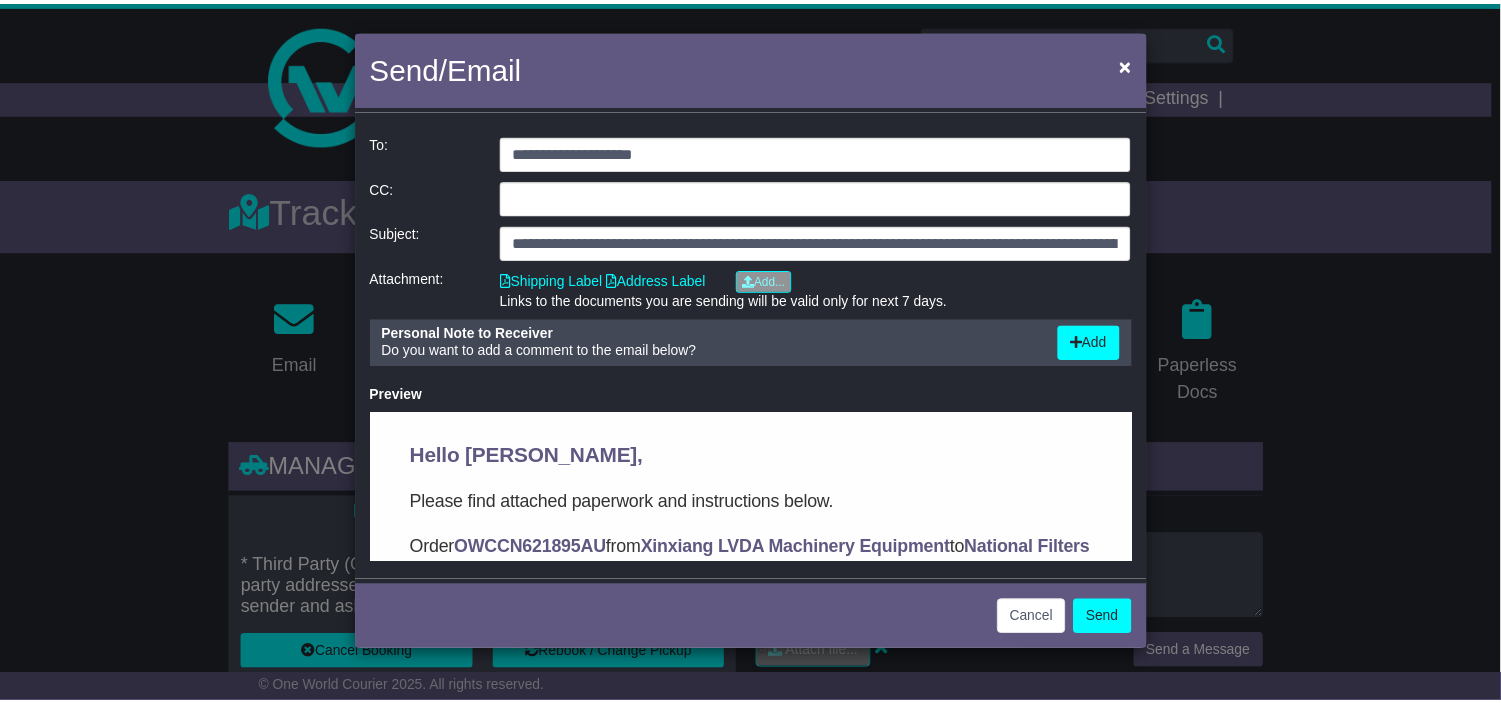 scroll, scrollTop: 0, scrollLeft: 0, axis: both 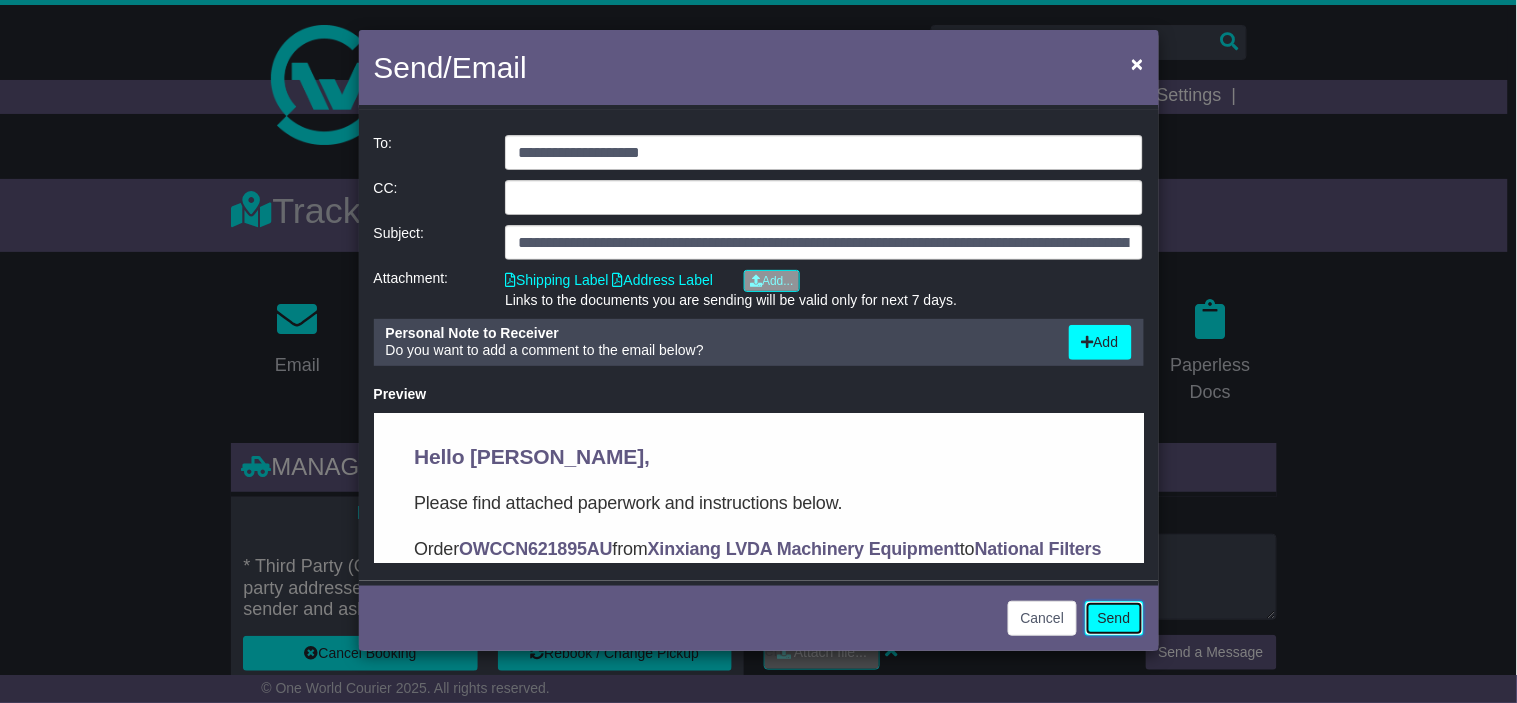 click on "Send" 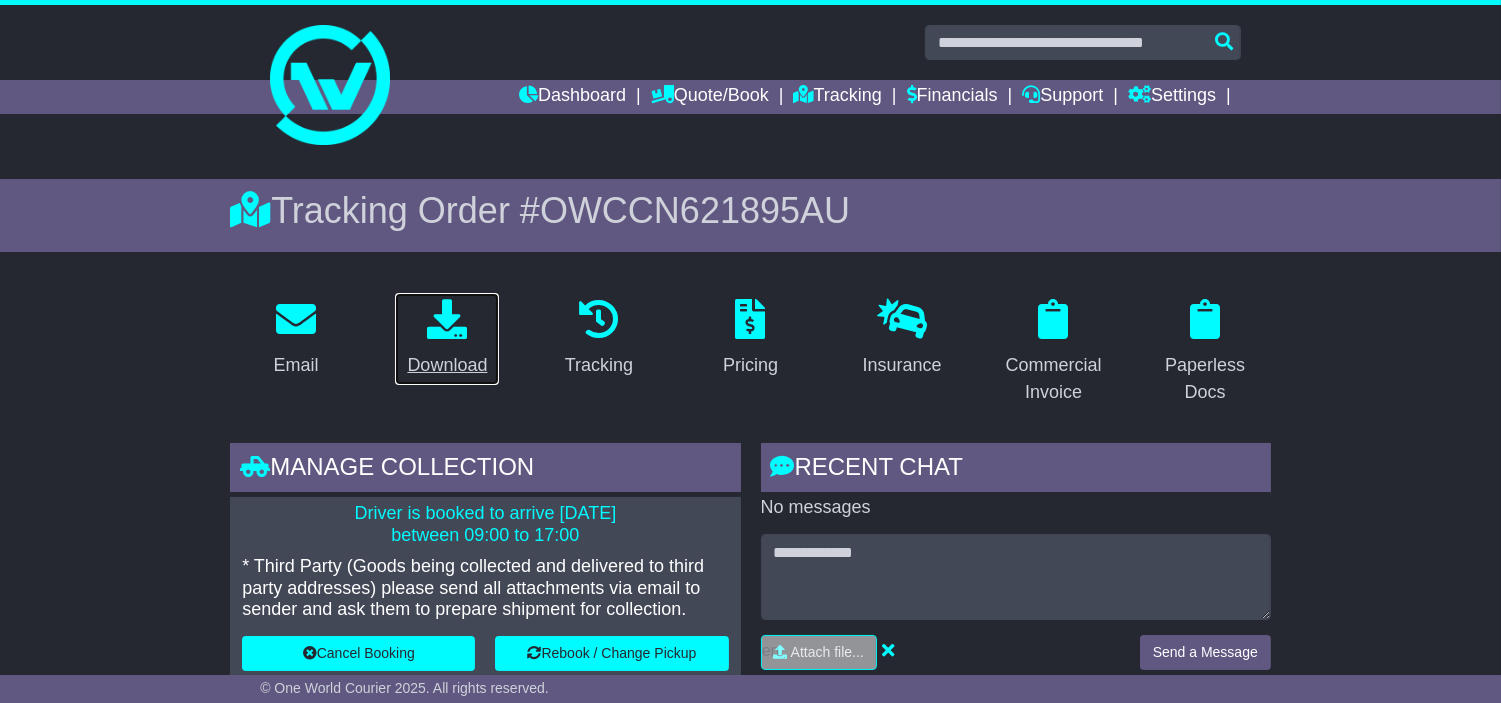 click on "Download" at bounding box center (447, 339) 